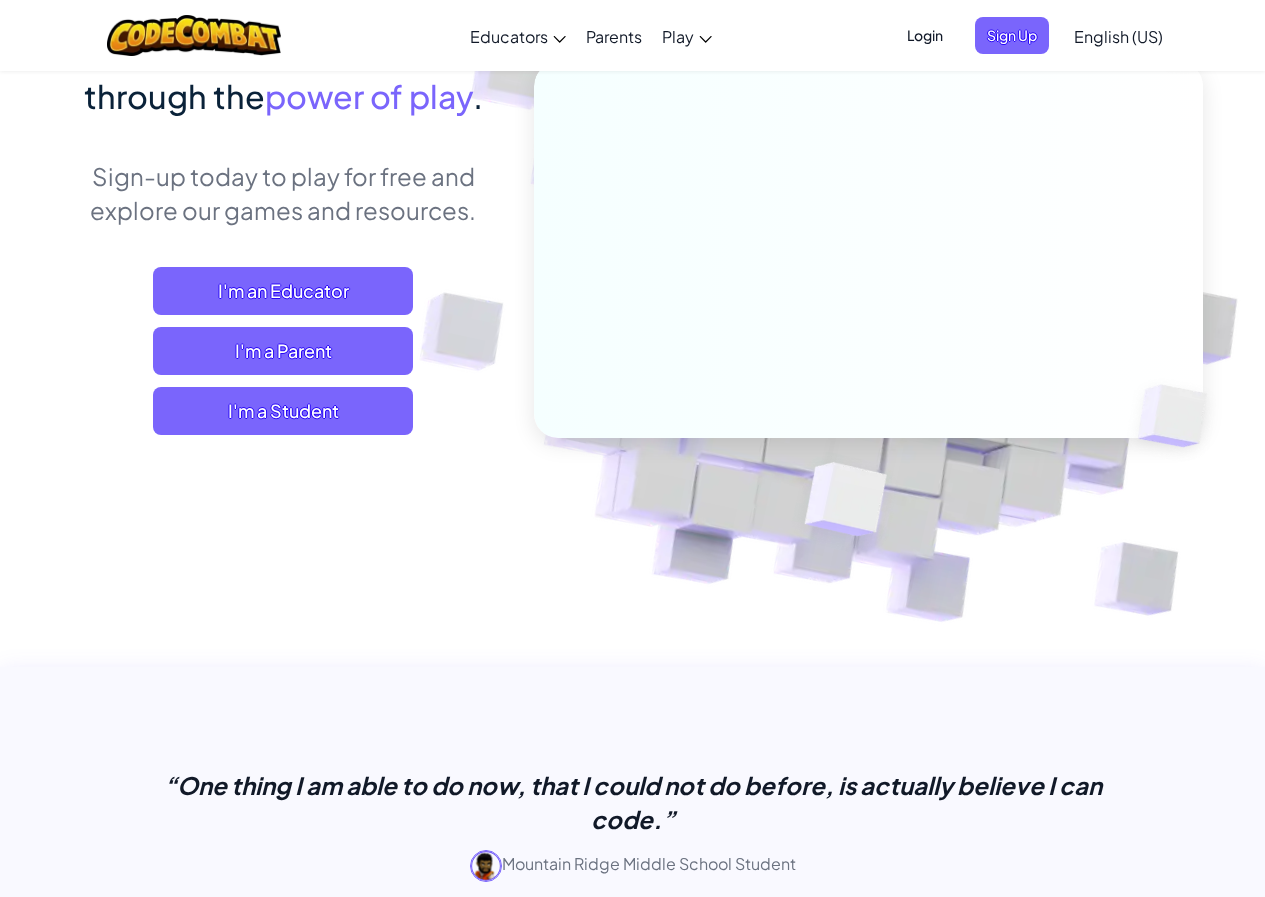 scroll, scrollTop: 320, scrollLeft: 0, axis: vertical 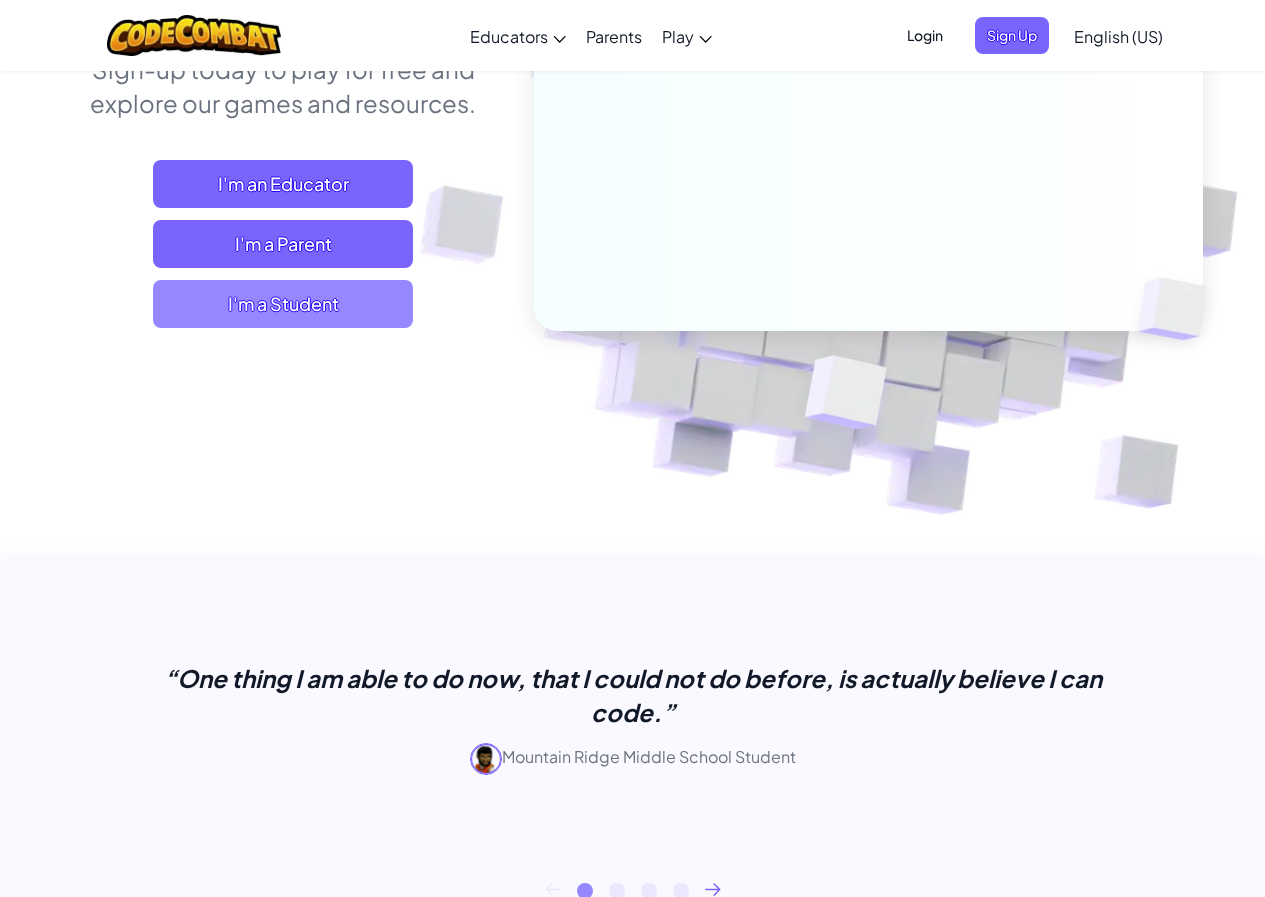click on "I'm a Student" at bounding box center [283, 304] 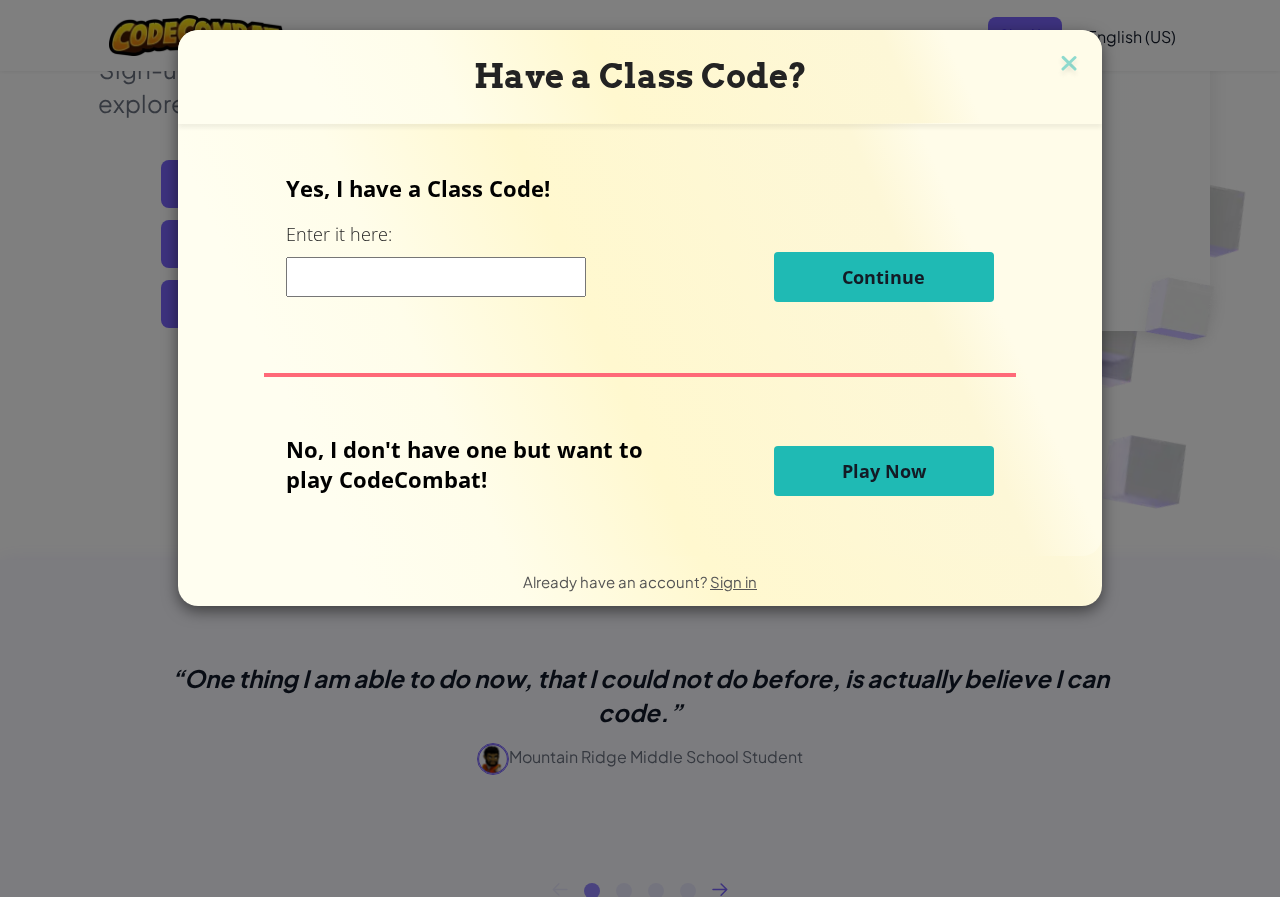 click at bounding box center (436, 277) 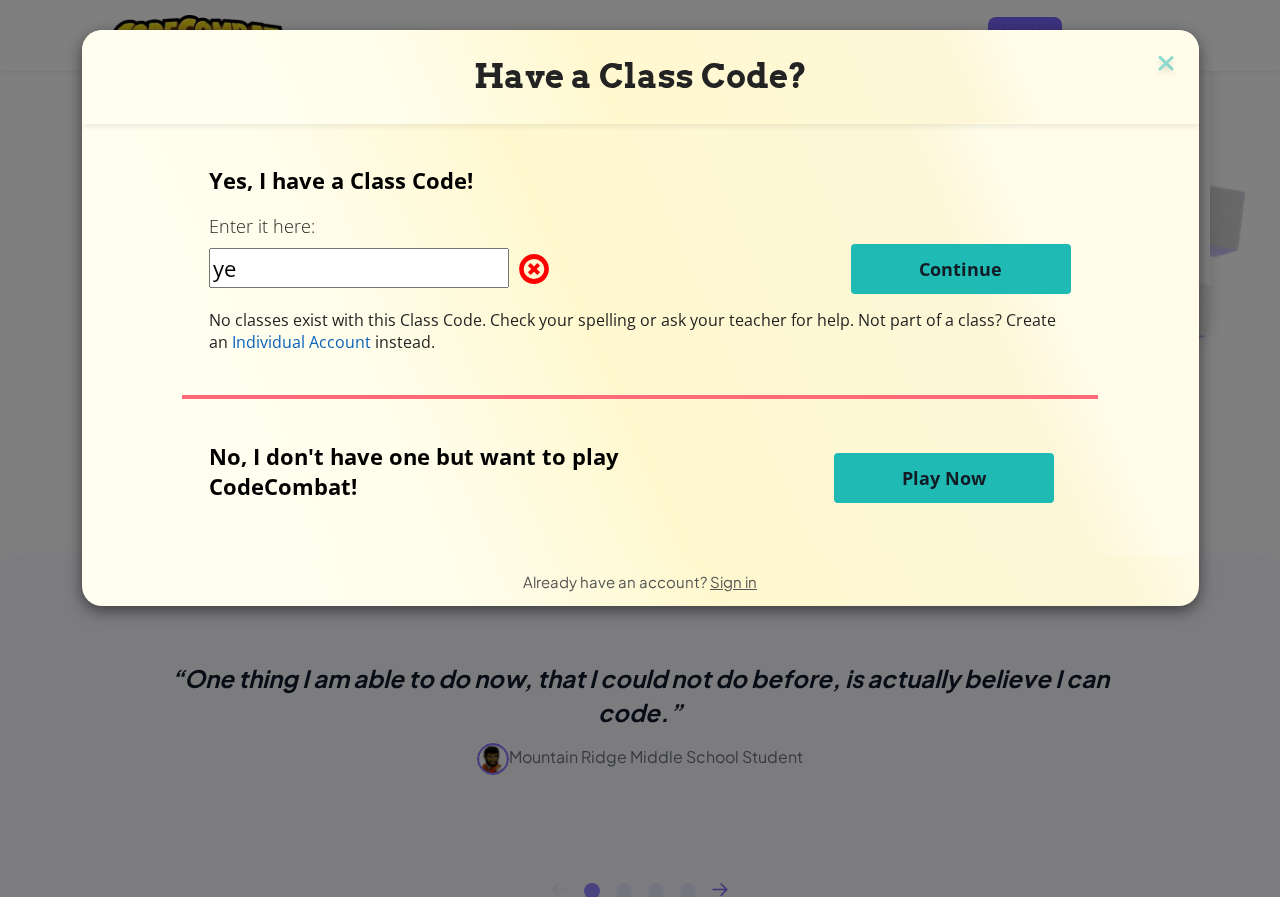 type on "y" 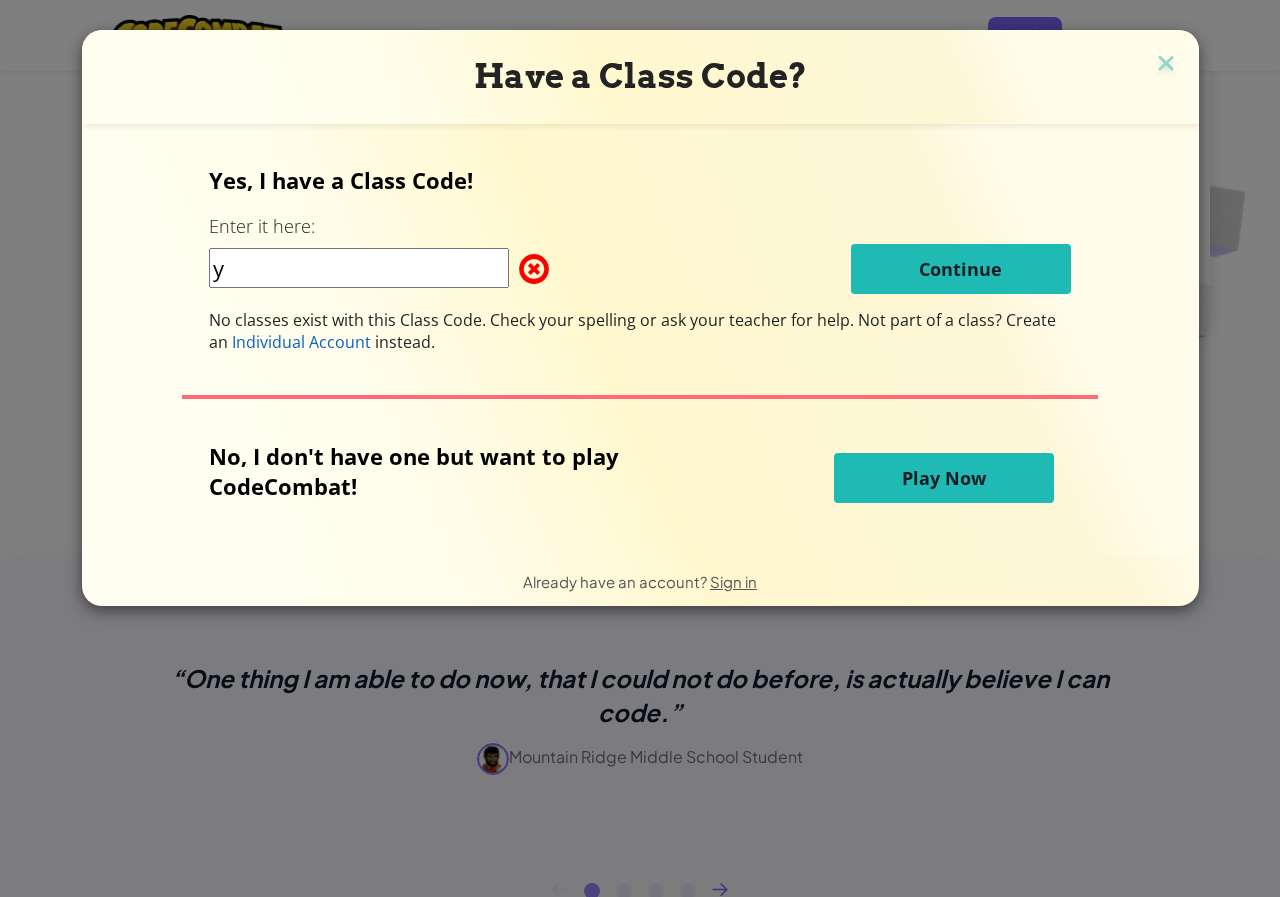 type 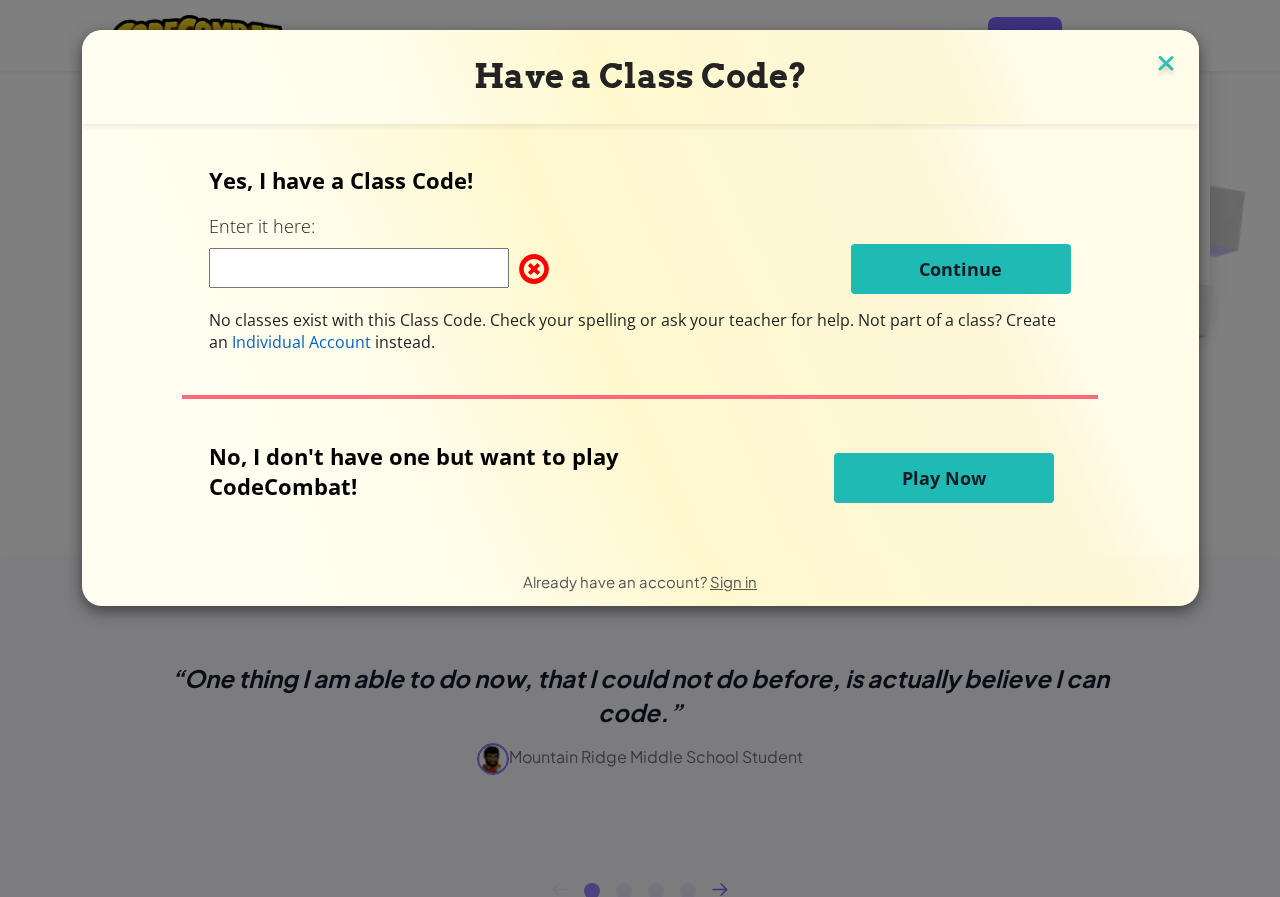 click at bounding box center [1166, 65] 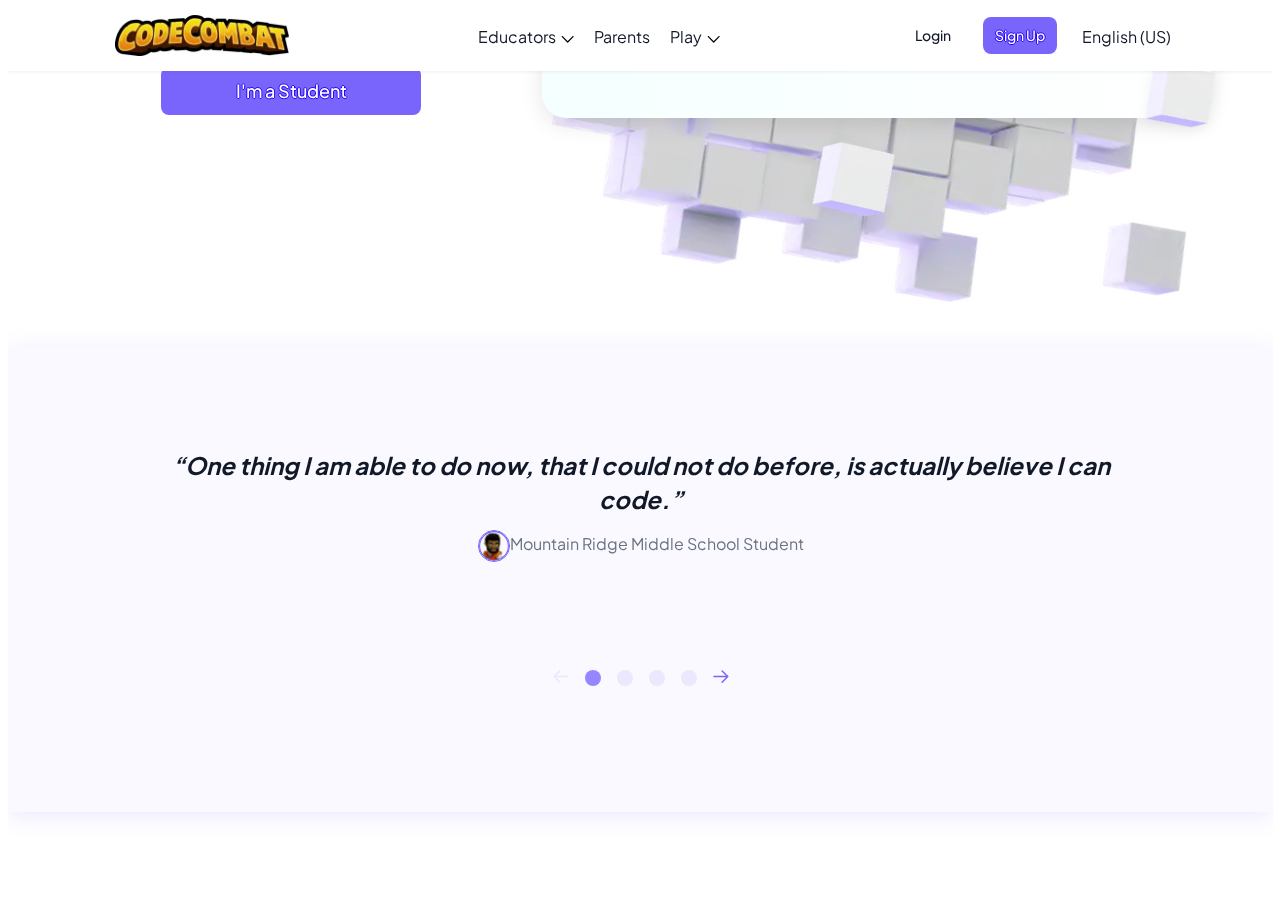 scroll, scrollTop: 0, scrollLeft: 0, axis: both 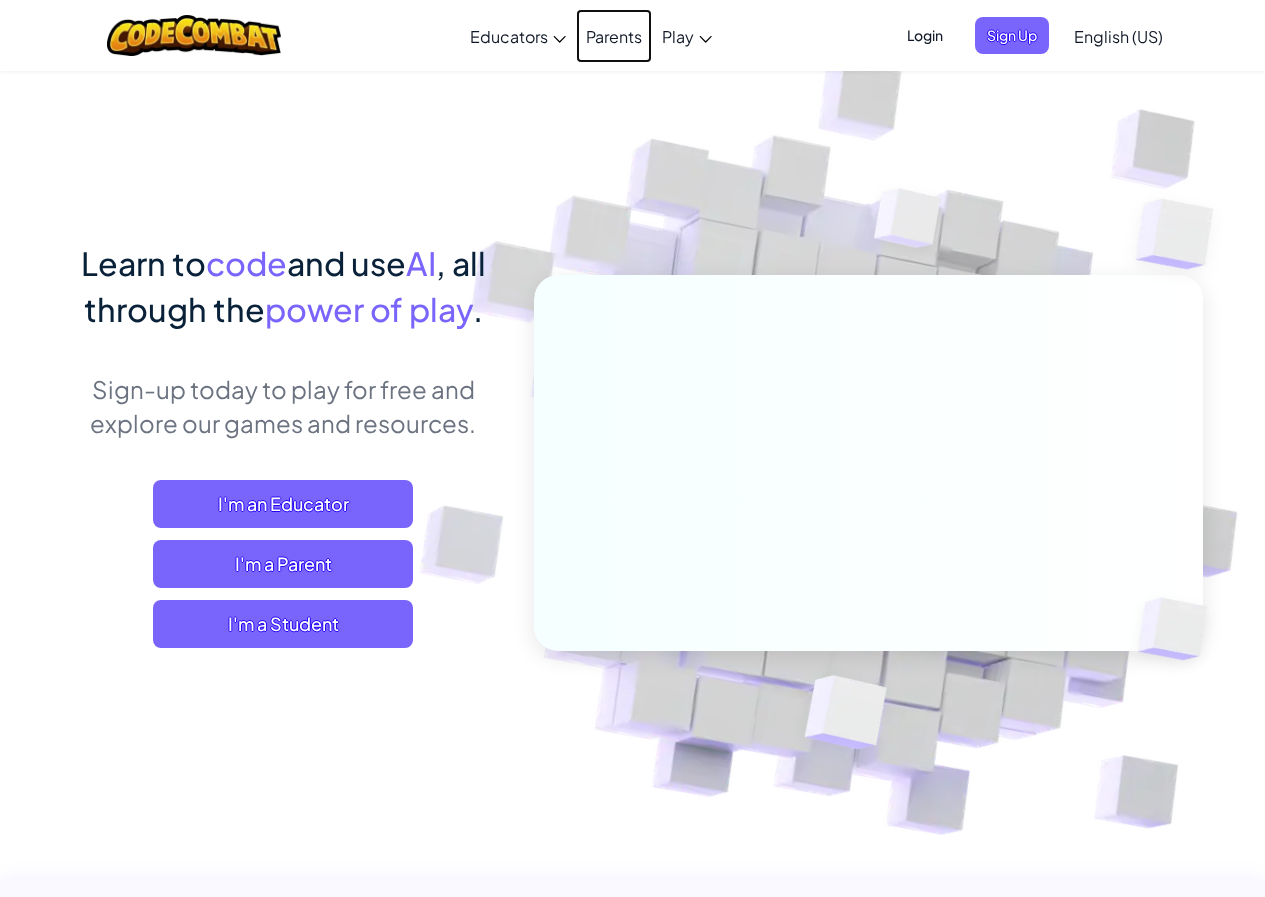 click on "Parents" at bounding box center [614, 36] 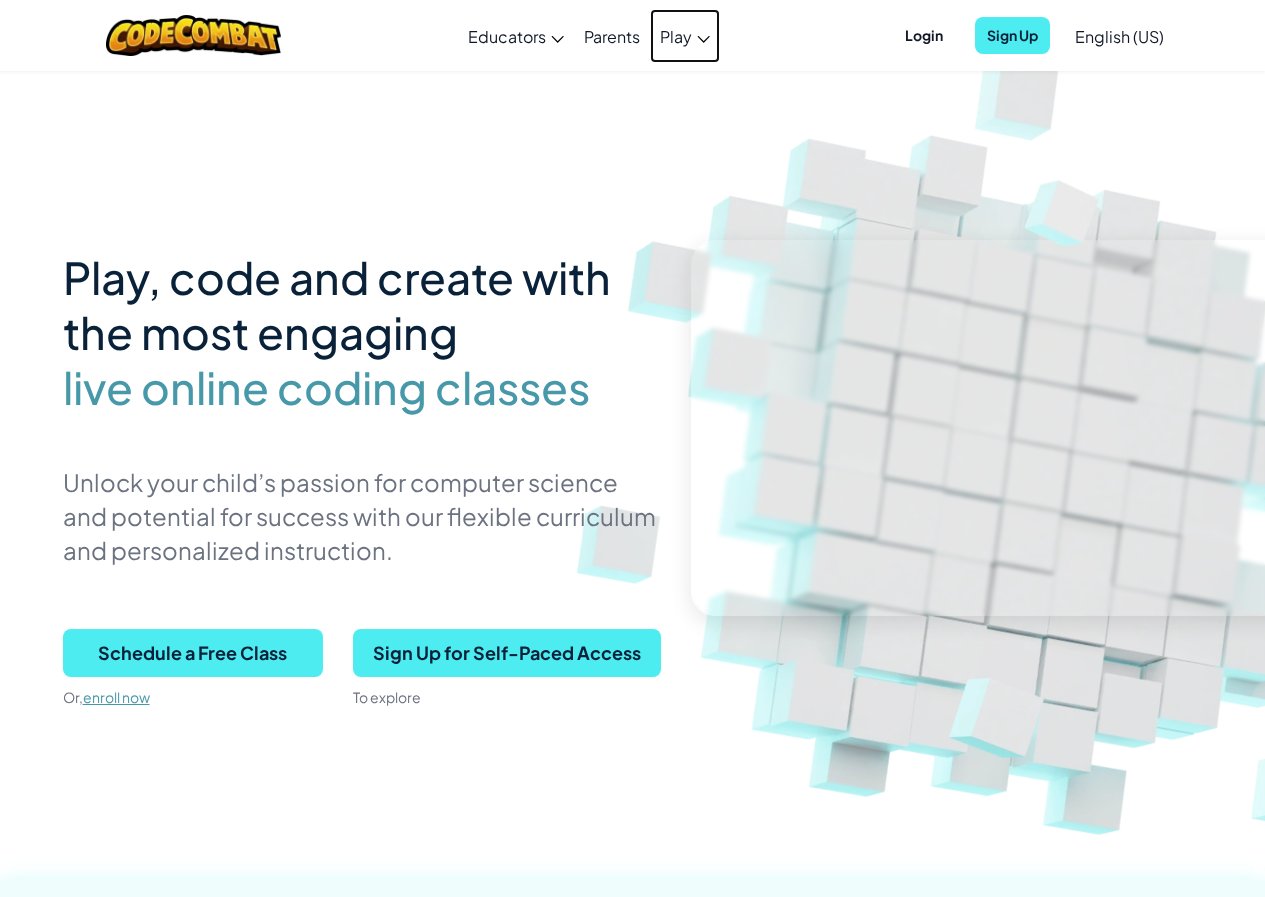 click on "Play" at bounding box center (676, 36) 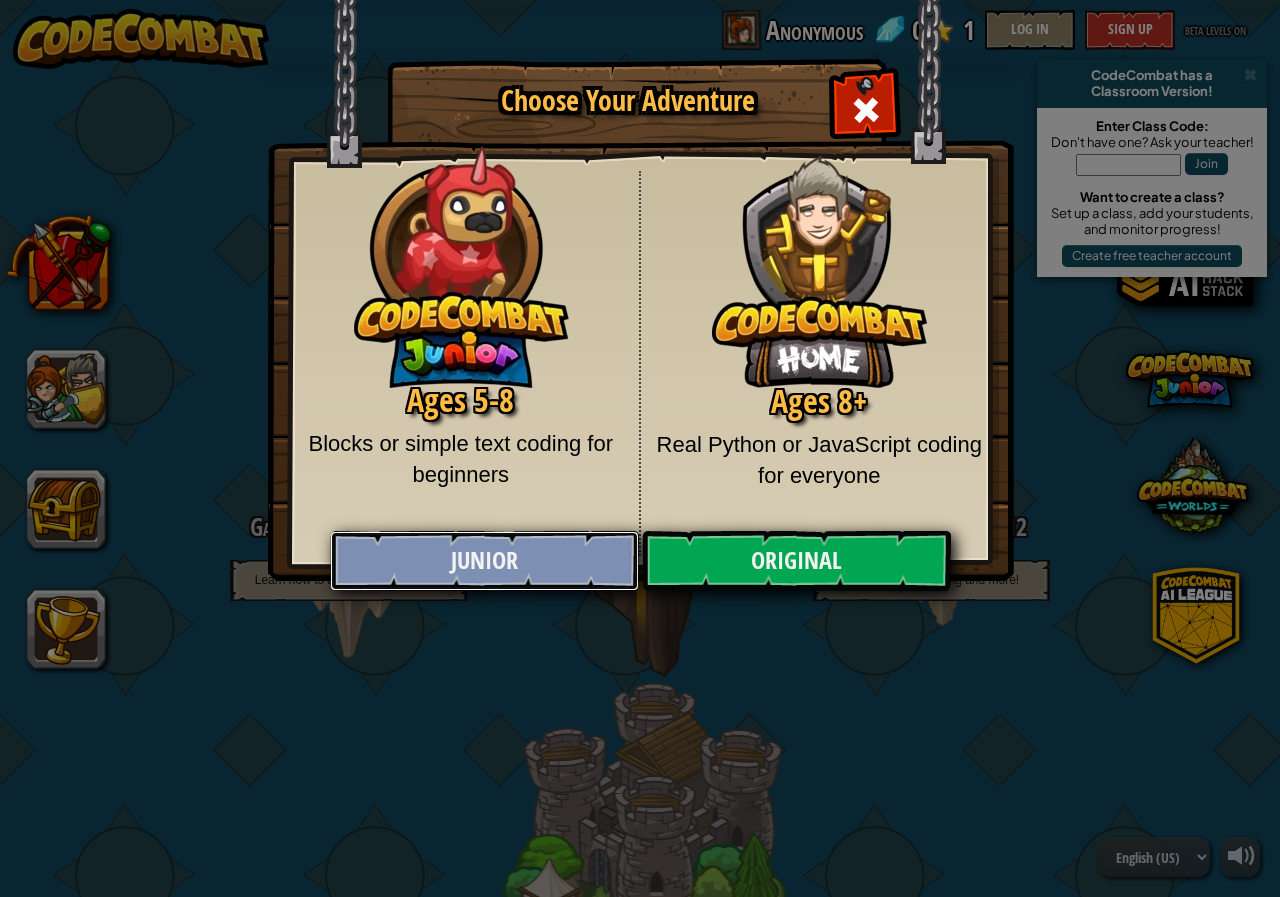 click on "Junior" at bounding box center (484, 561) 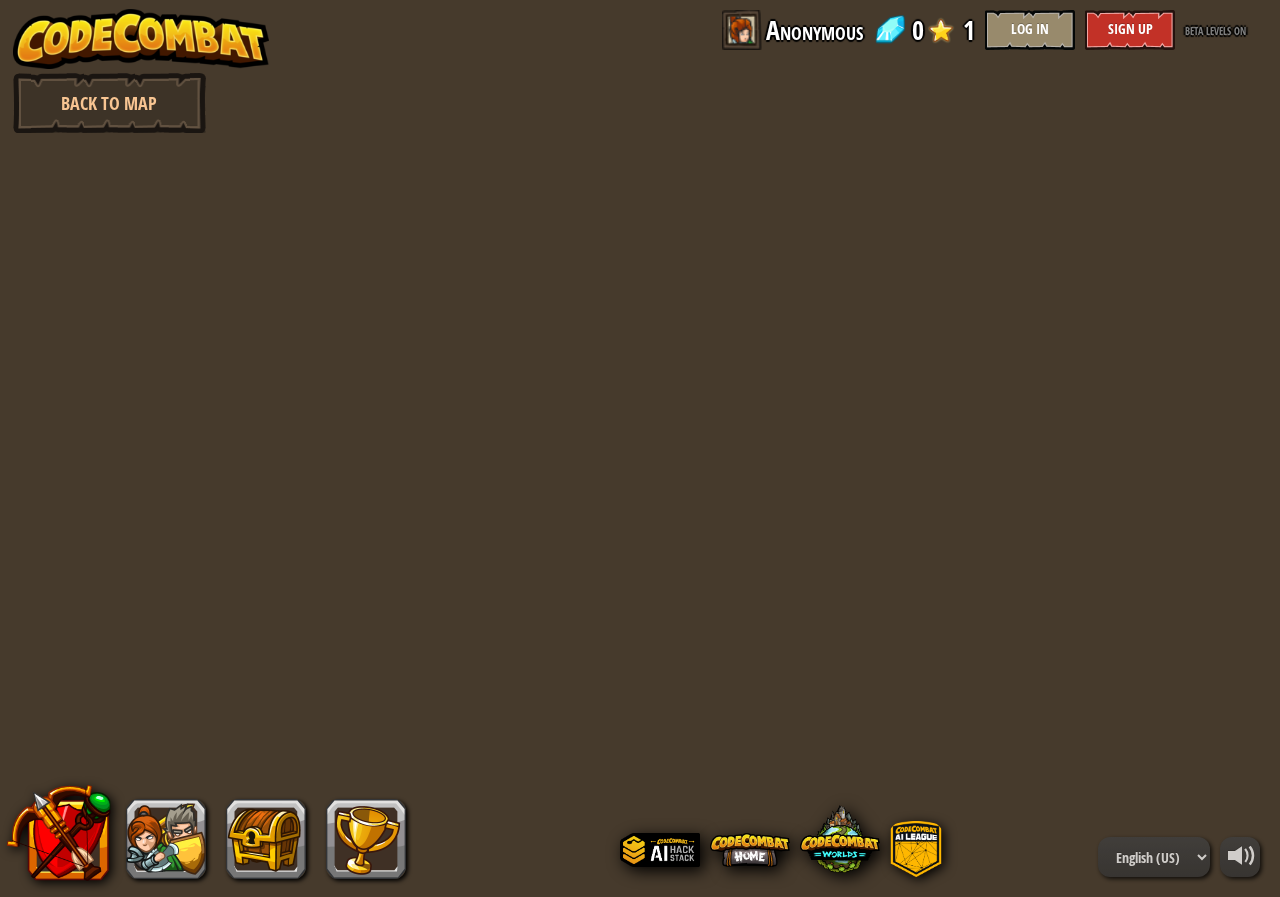 scroll, scrollTop: 0, scrollLeft: 0, axis: both 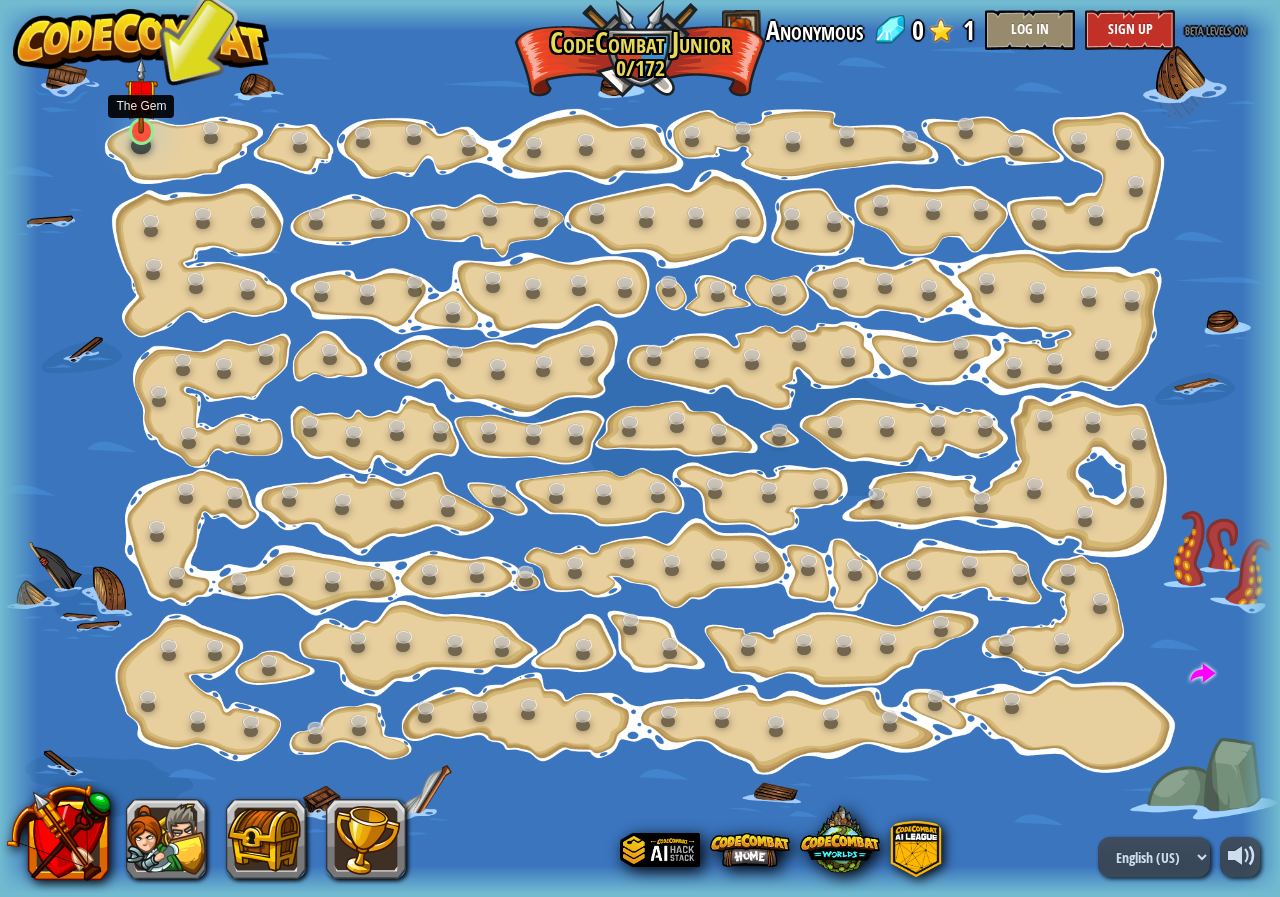 click at bounding box center [141, 95] 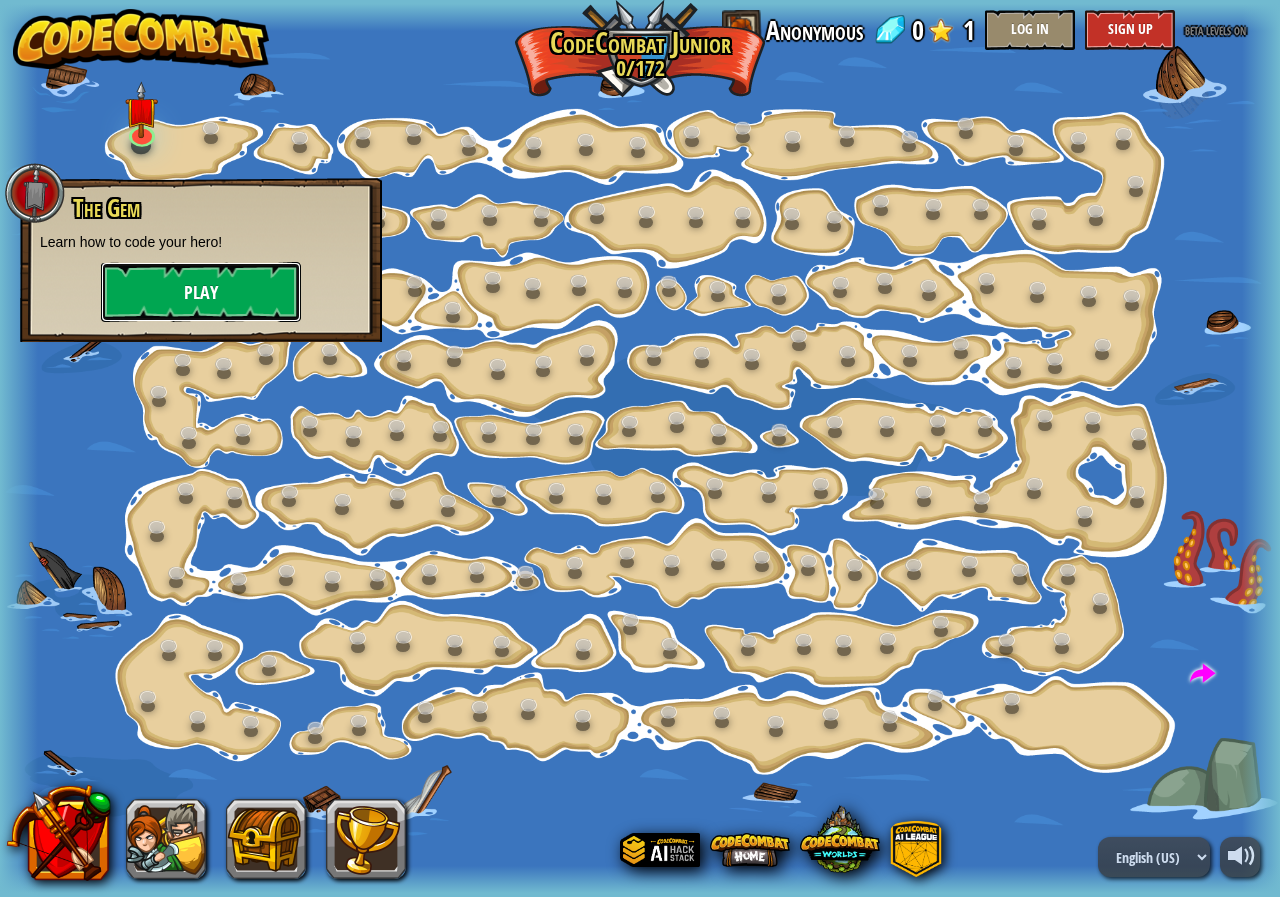 click on "Play" at bounding box center [201, 292] 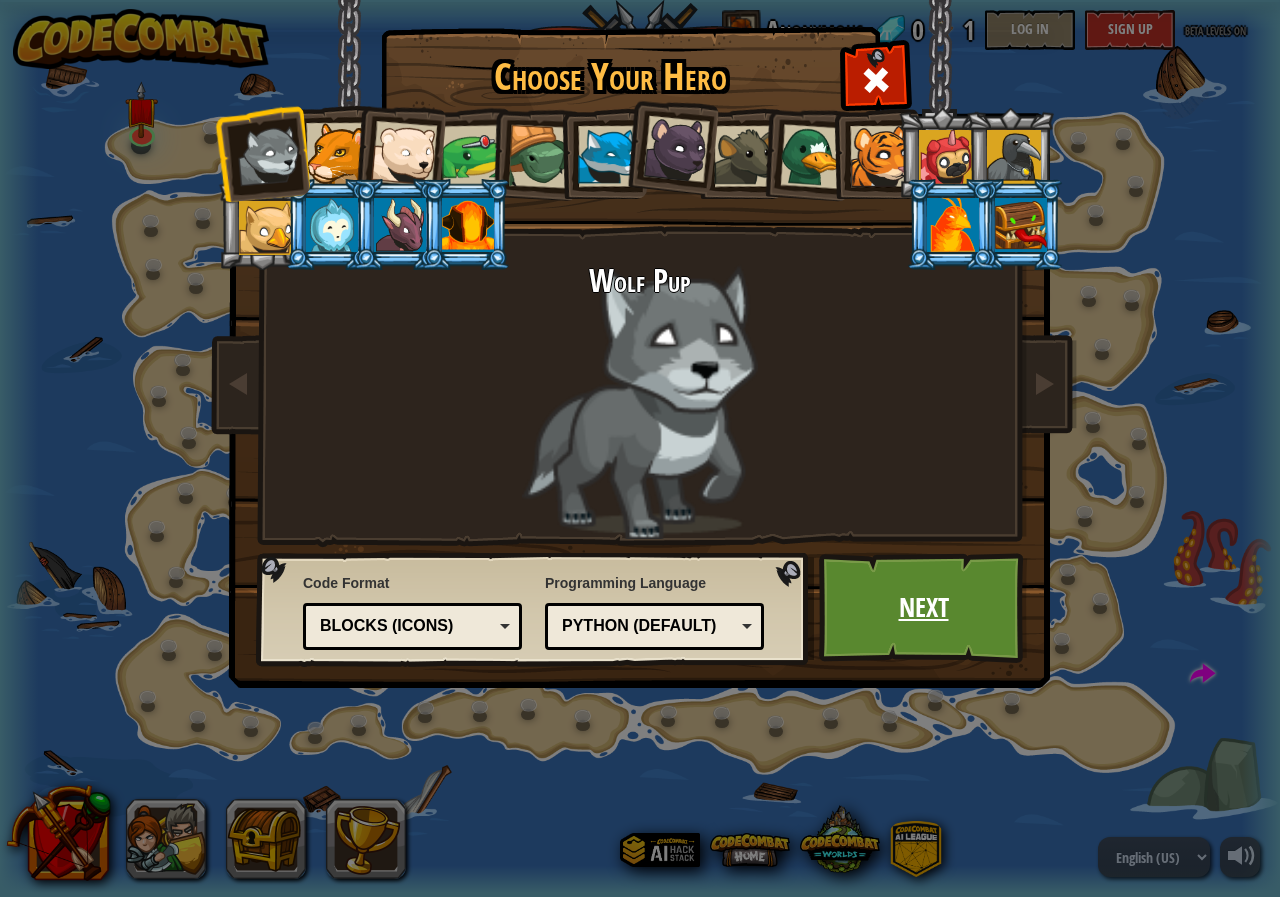 click on "Next" at bounding box center [923, 608] 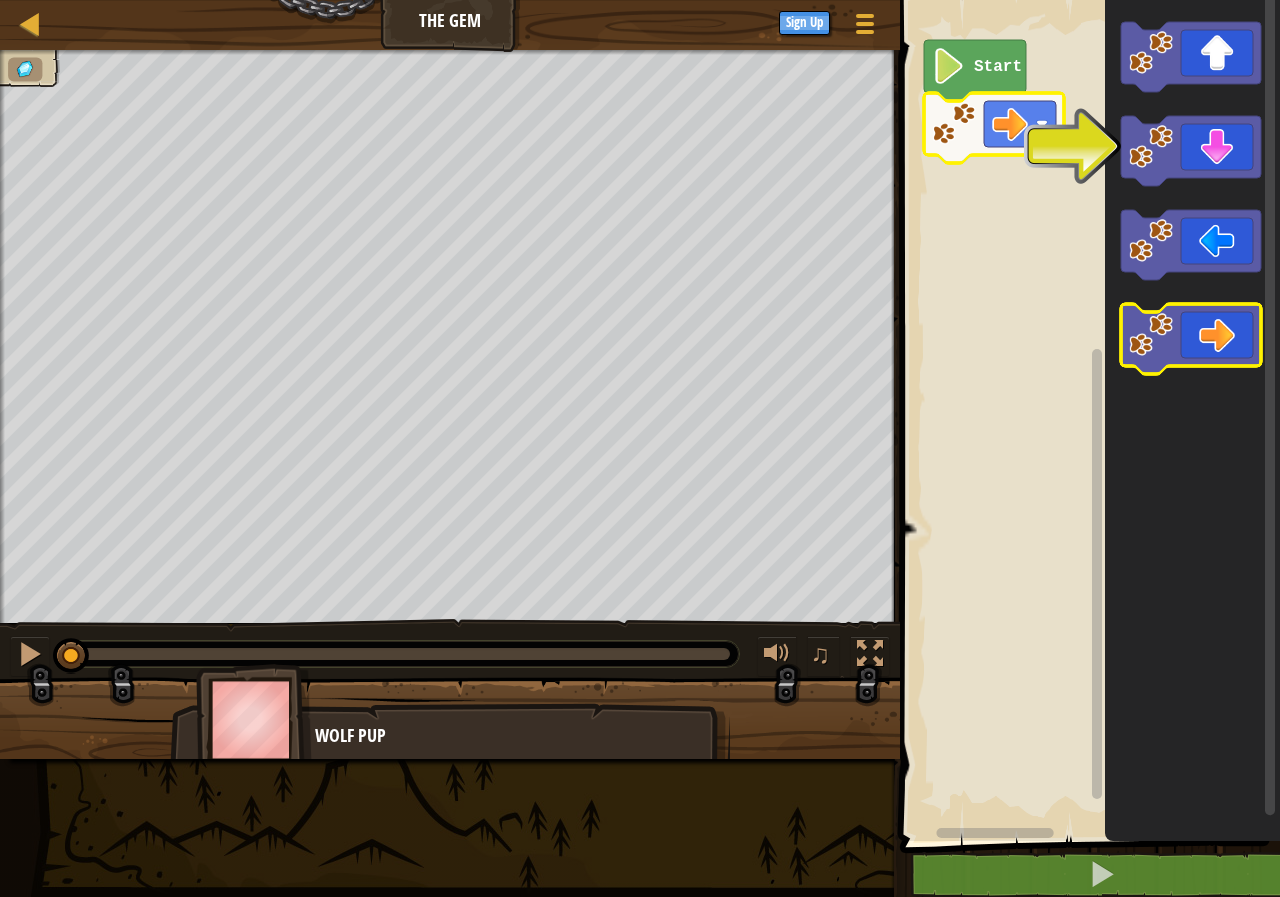 click 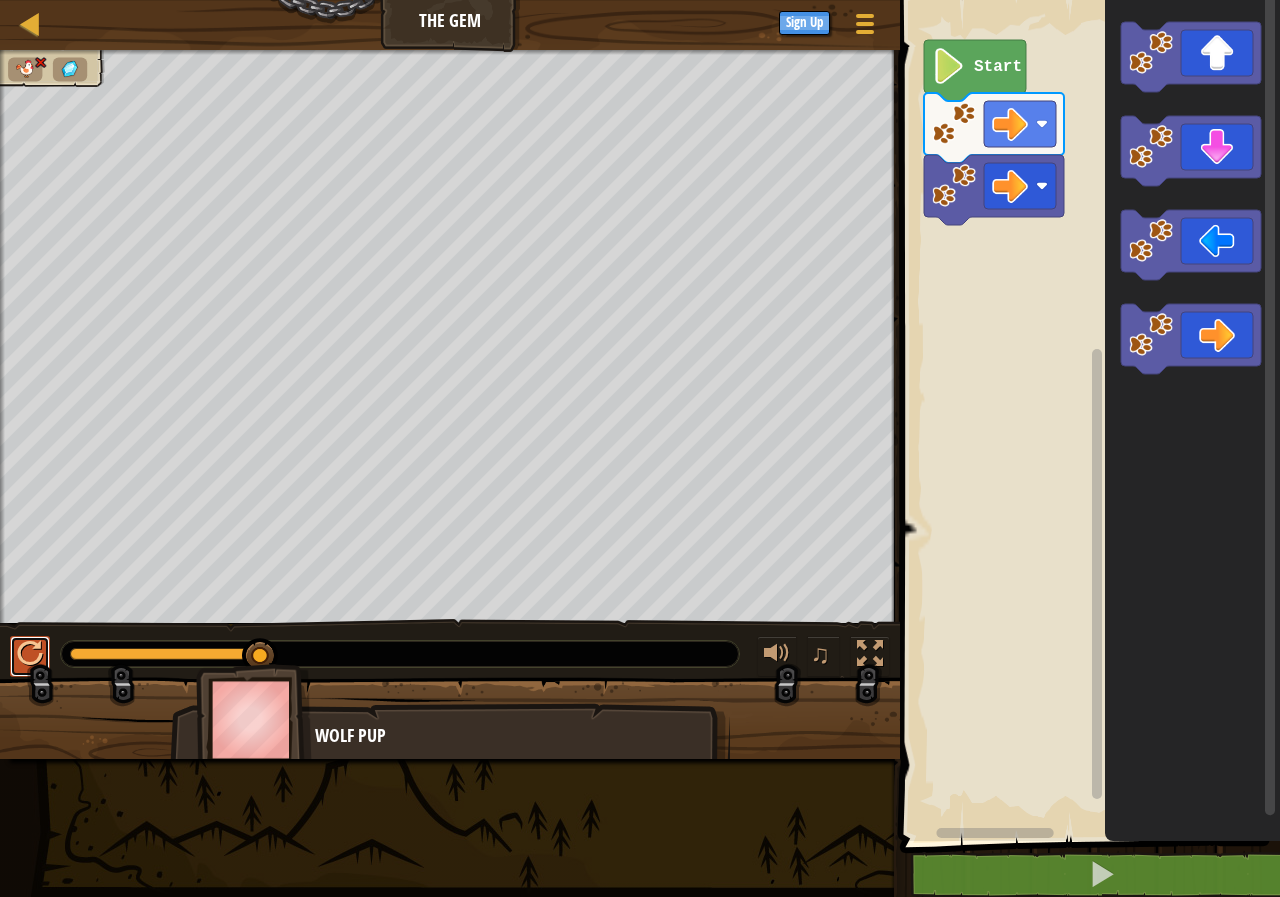 click at bounding box center [30, 654] 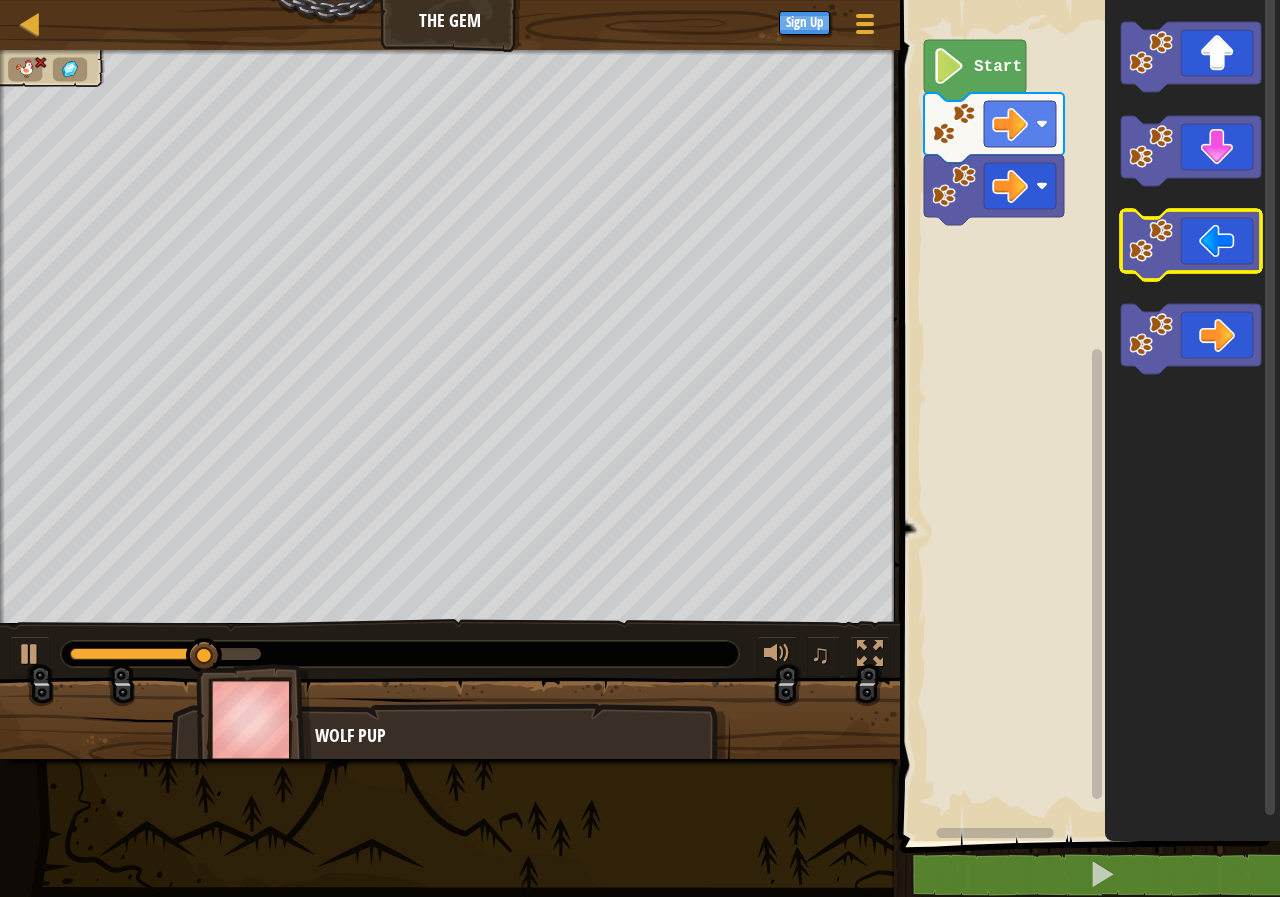click 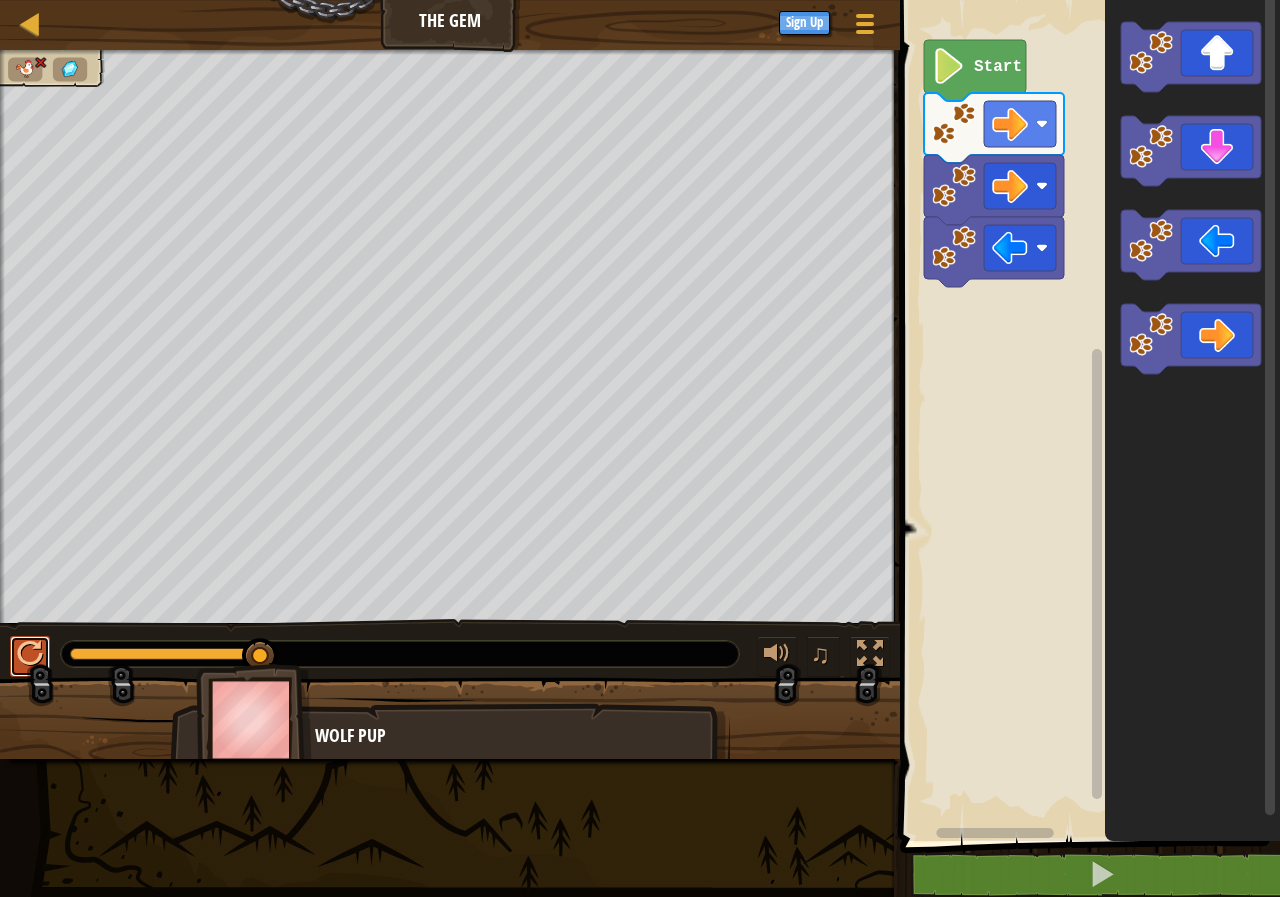 click at bounding box center (30, 654) 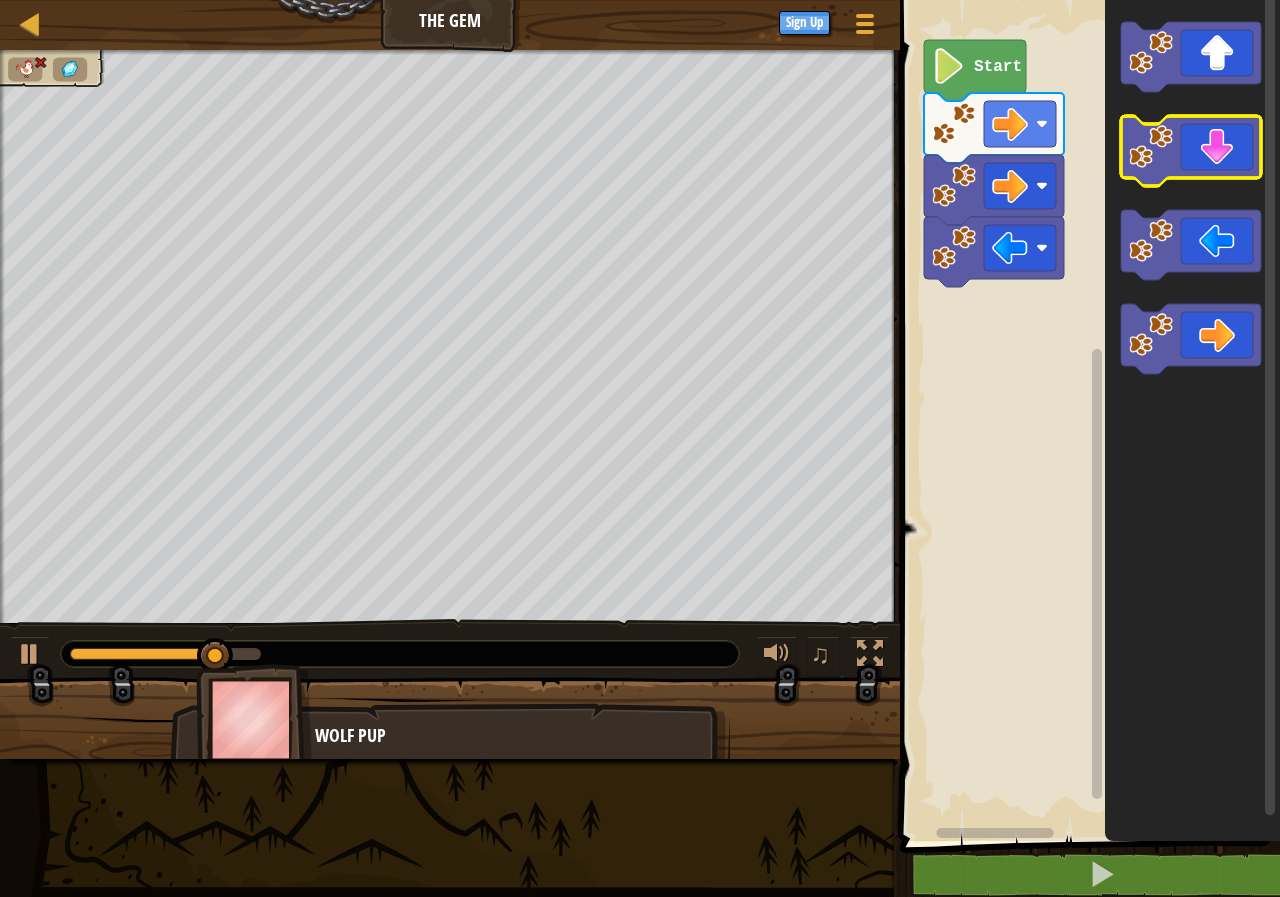 click 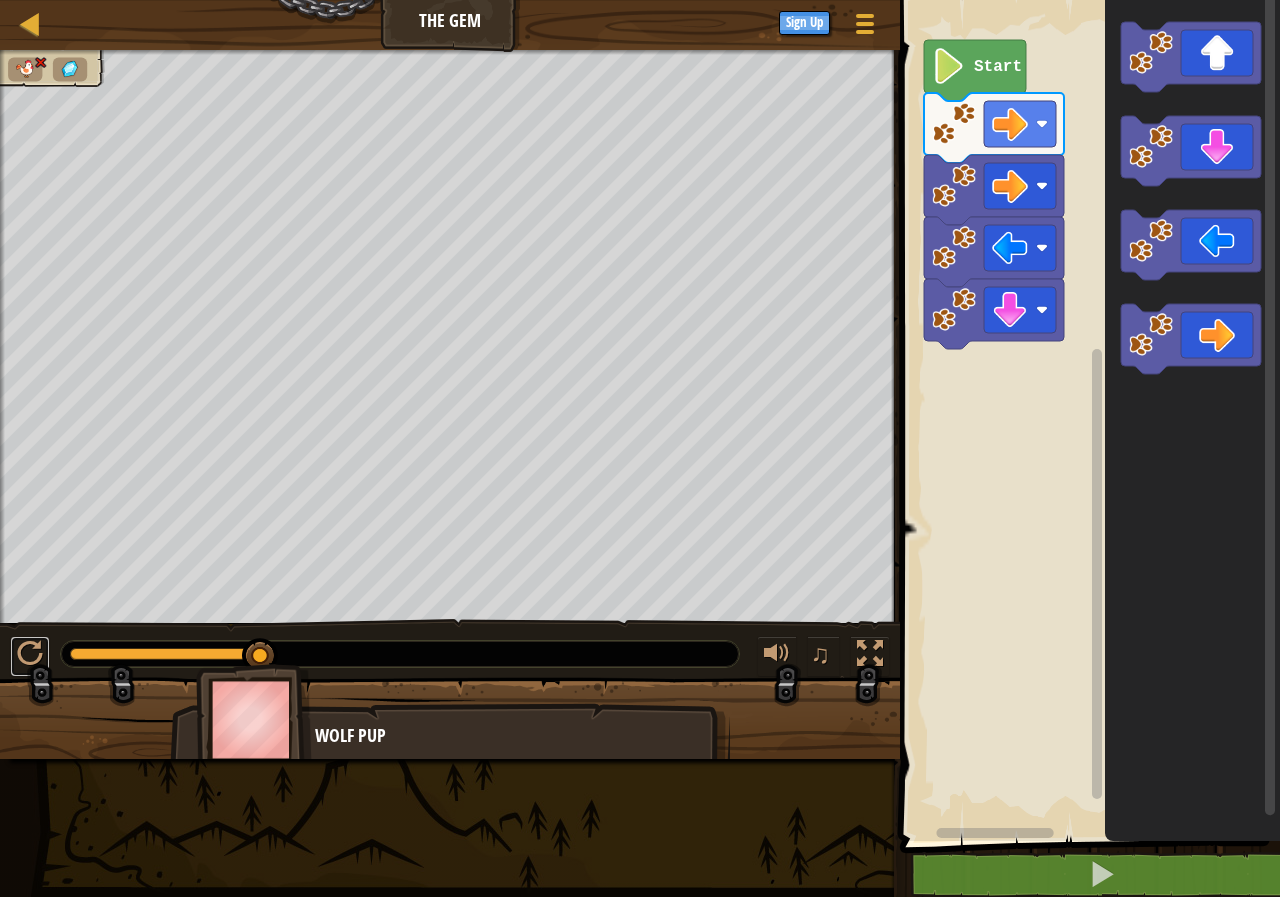 drag, startPoint x: 24, startPoint y: 660, endPoint x: 1085, endPoint y: 637, distance: 1061.2493 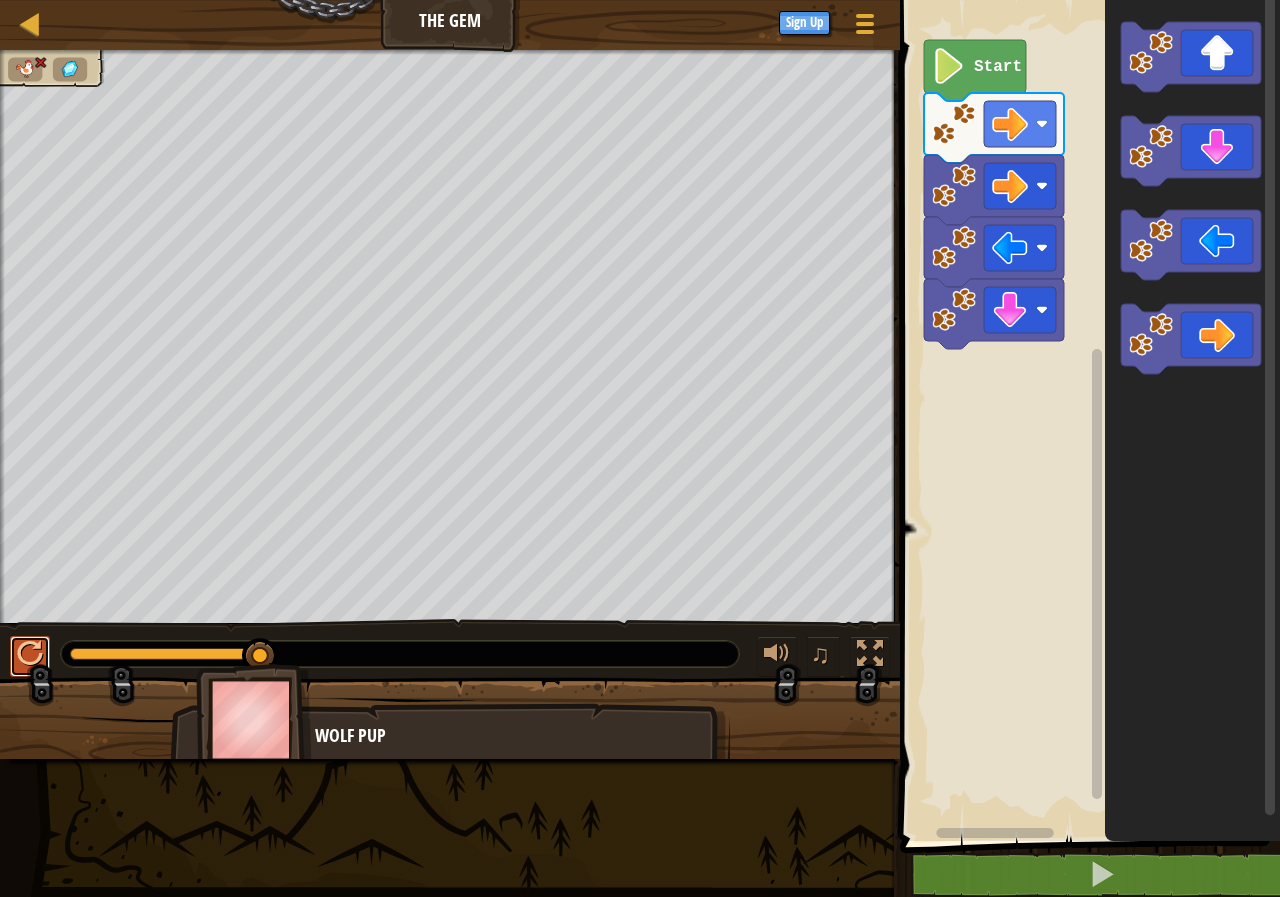 click at bounding box center (30, 654) 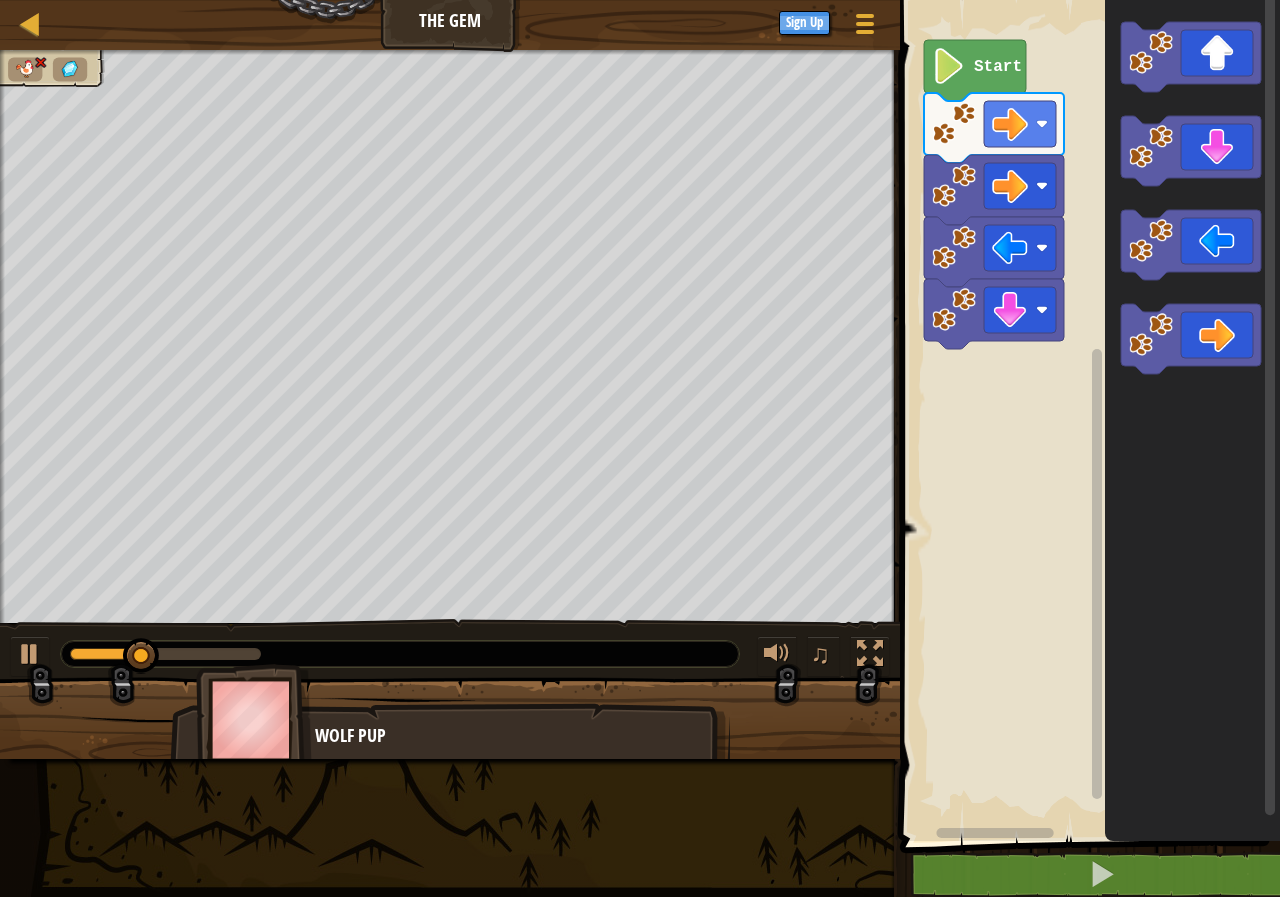 click 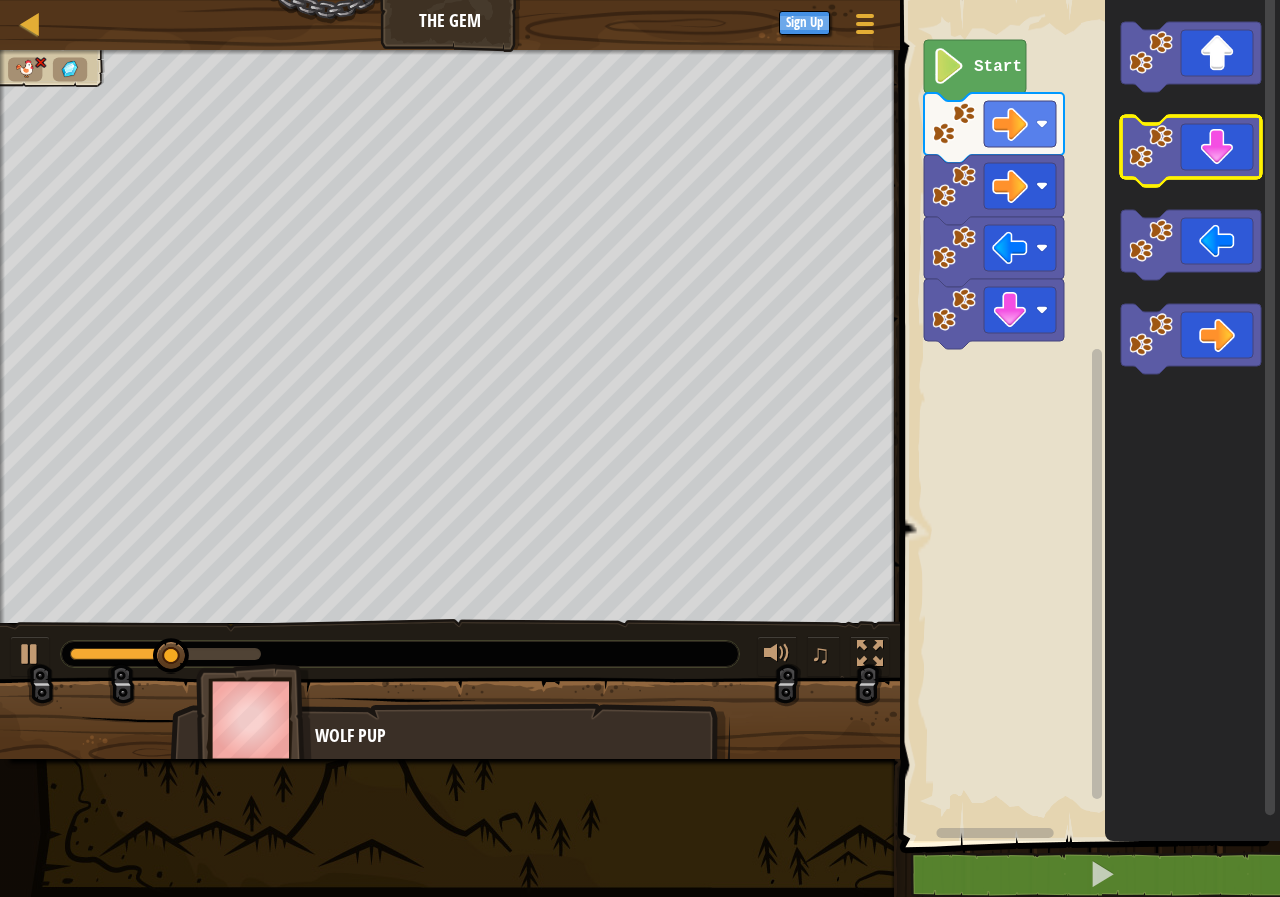 click 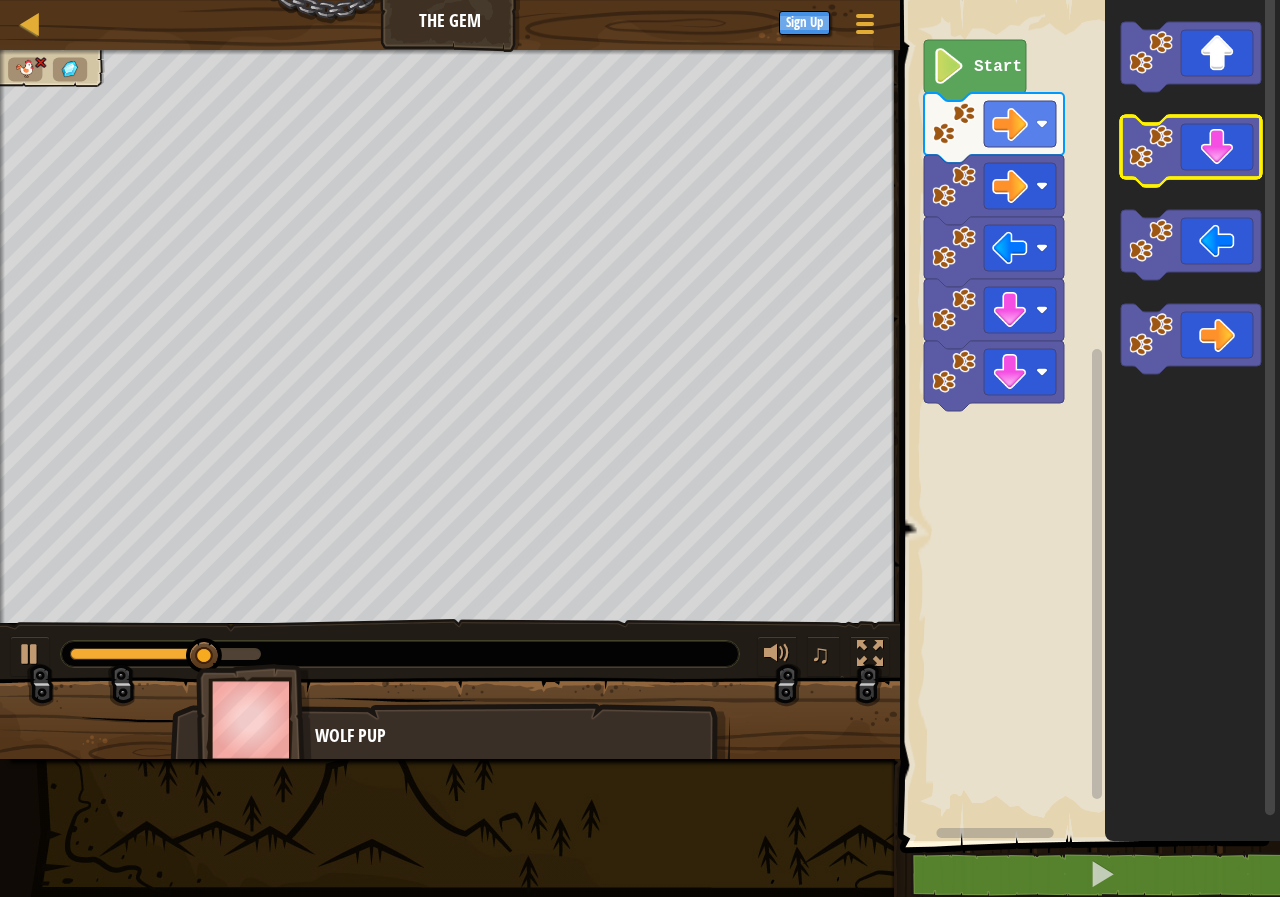 click 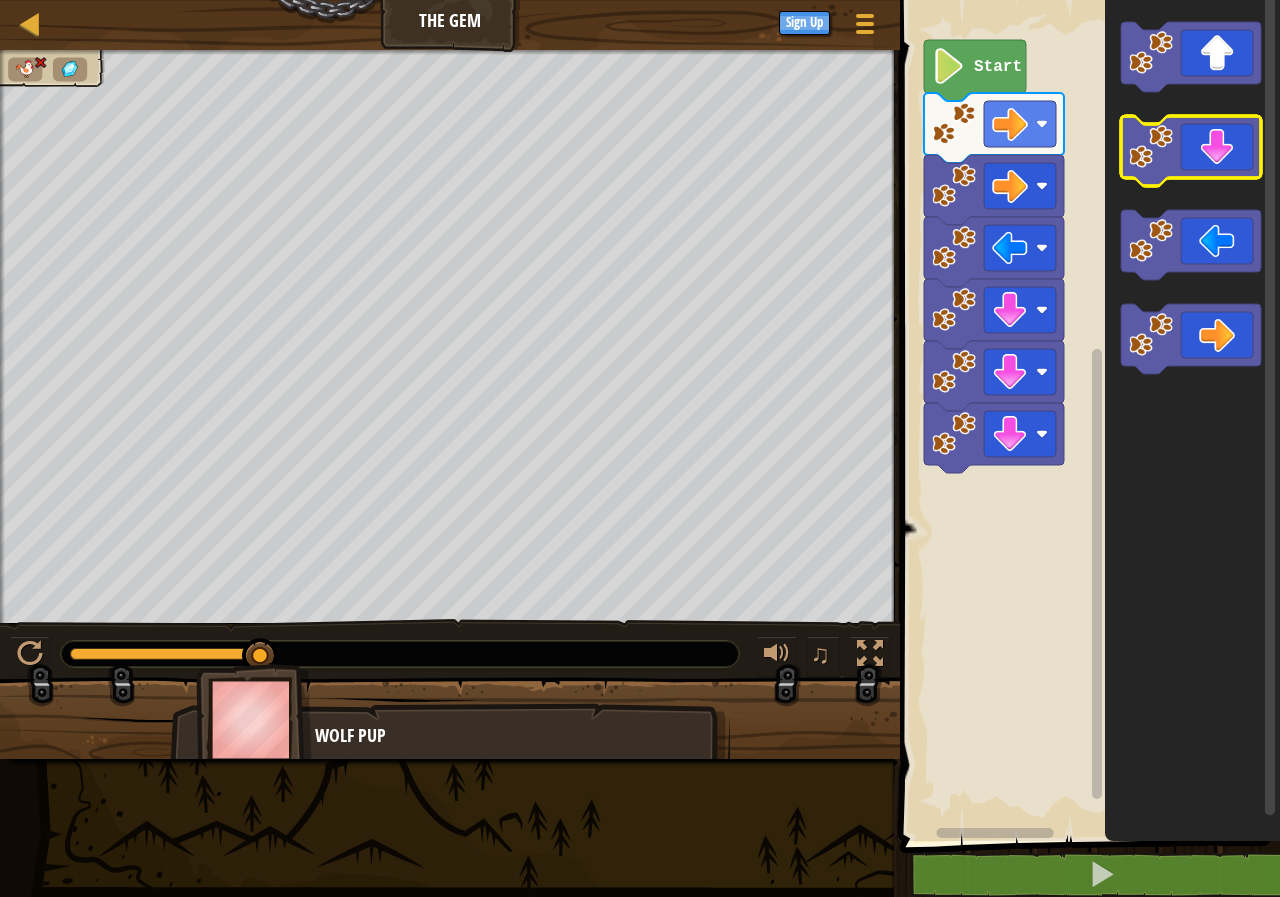 click 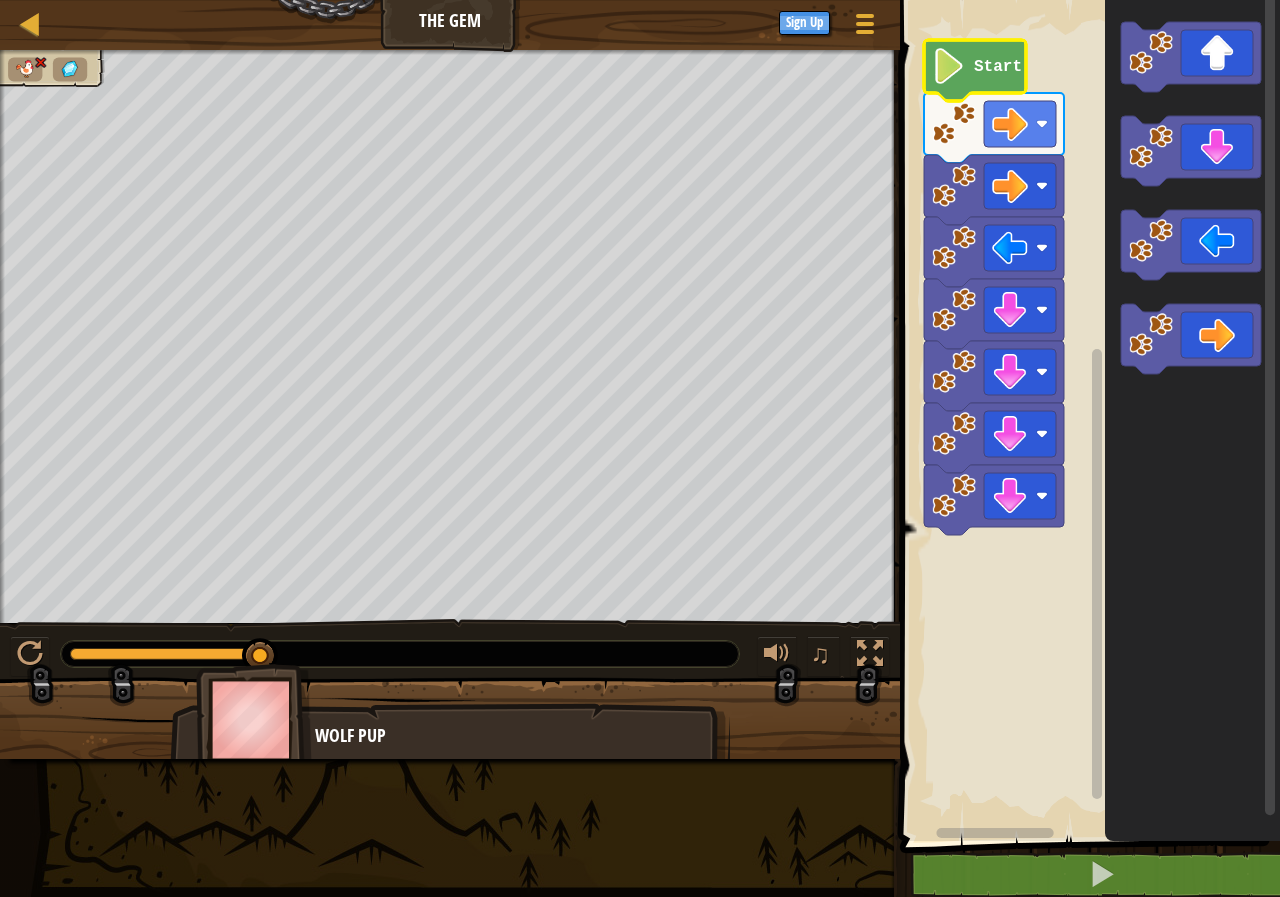 click 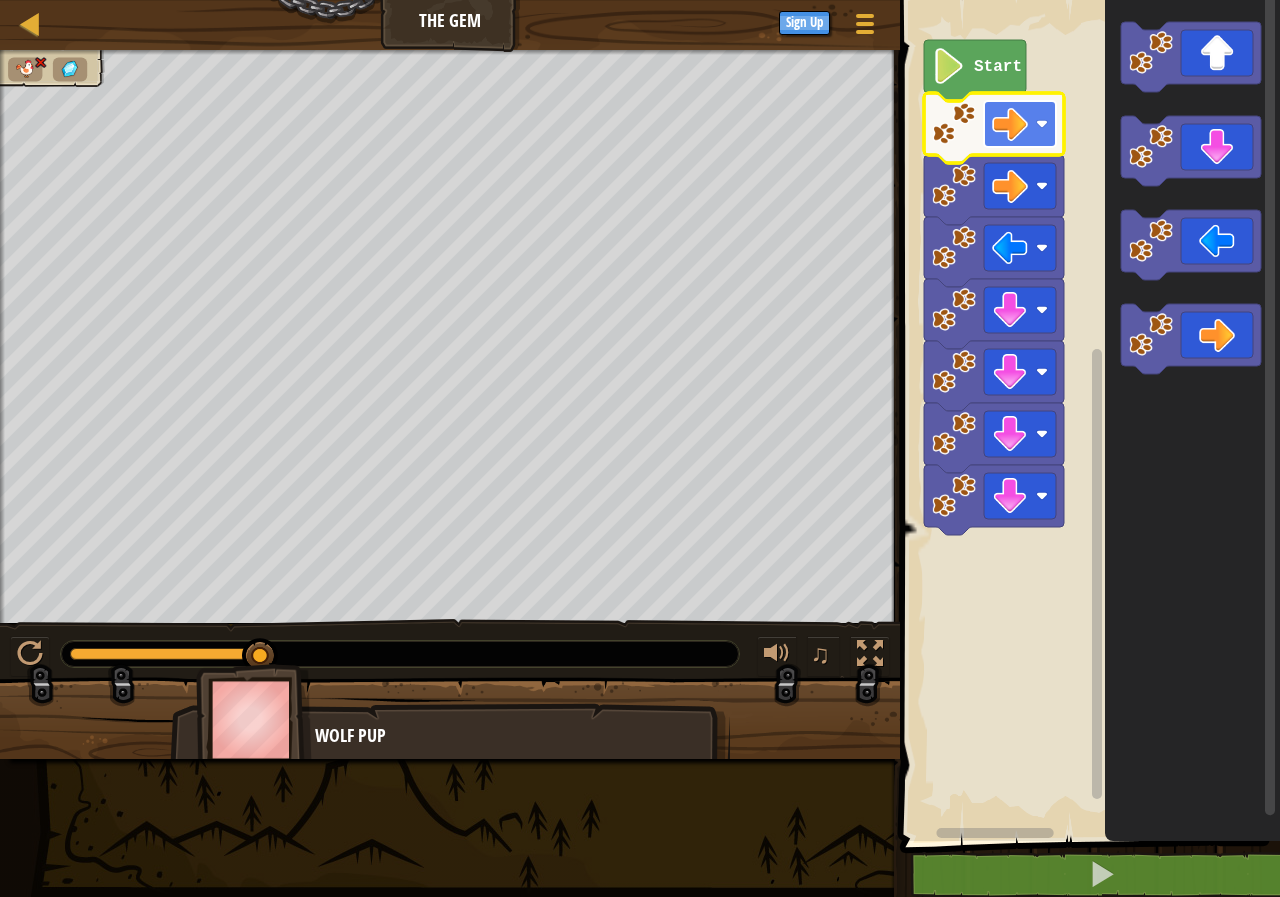 click 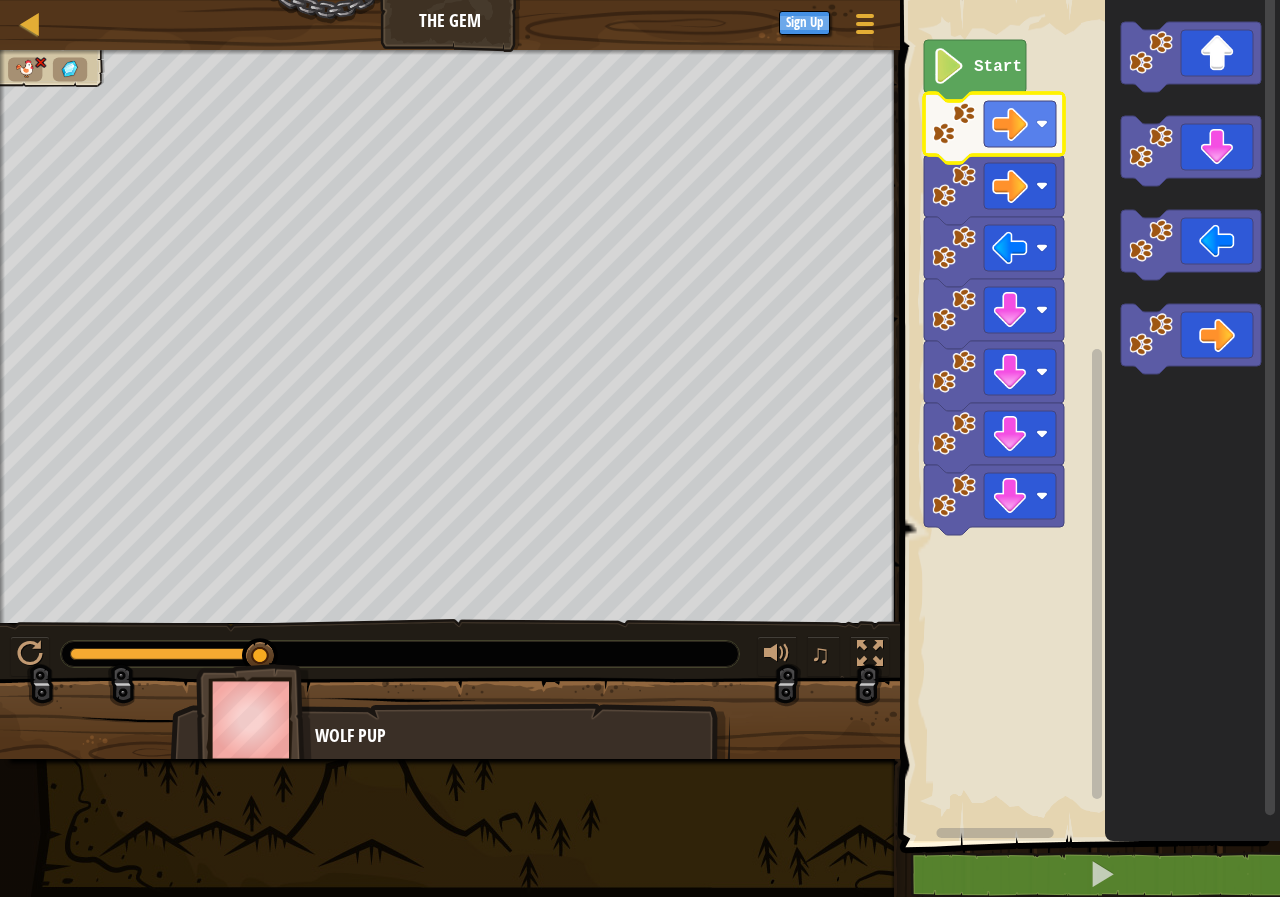 click 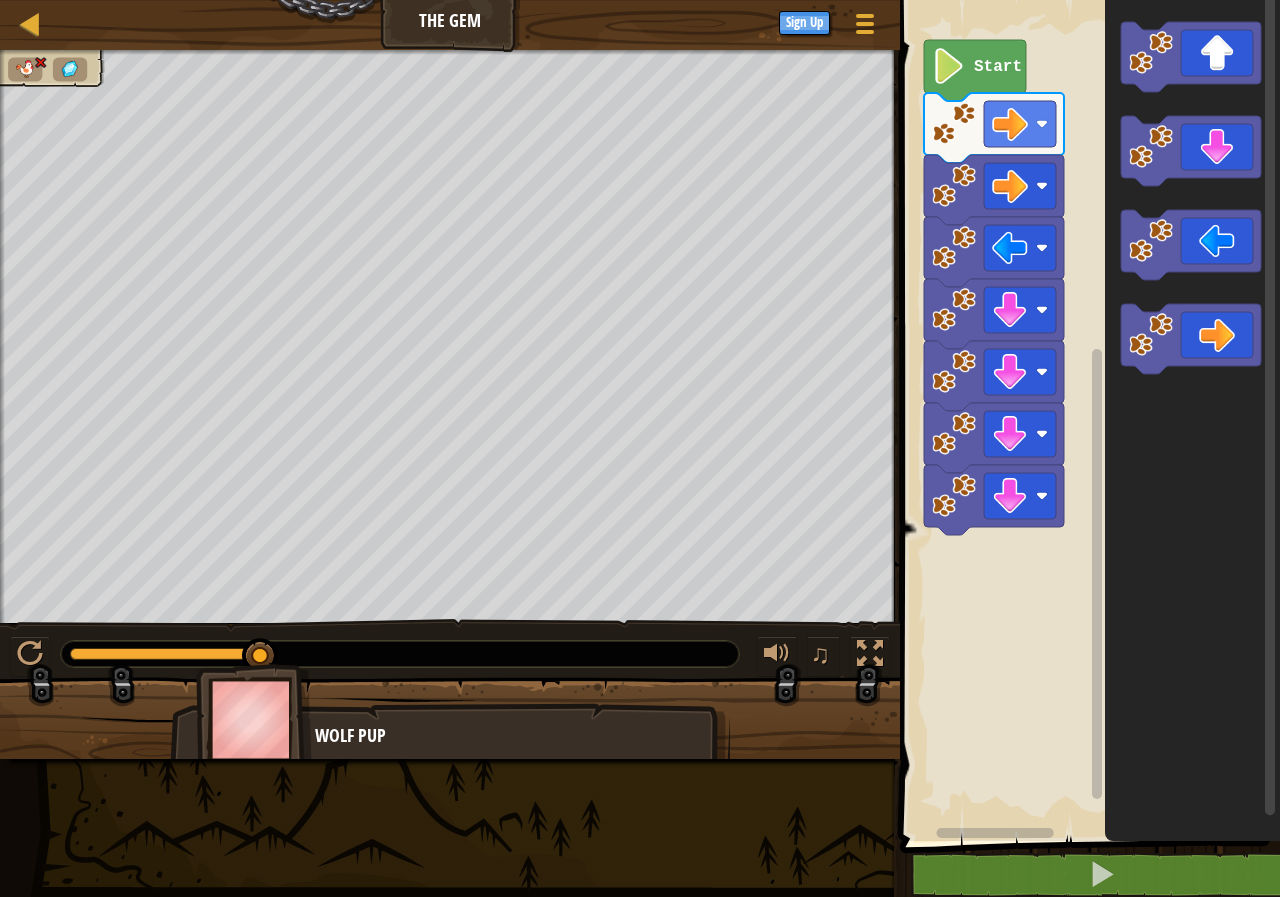 click 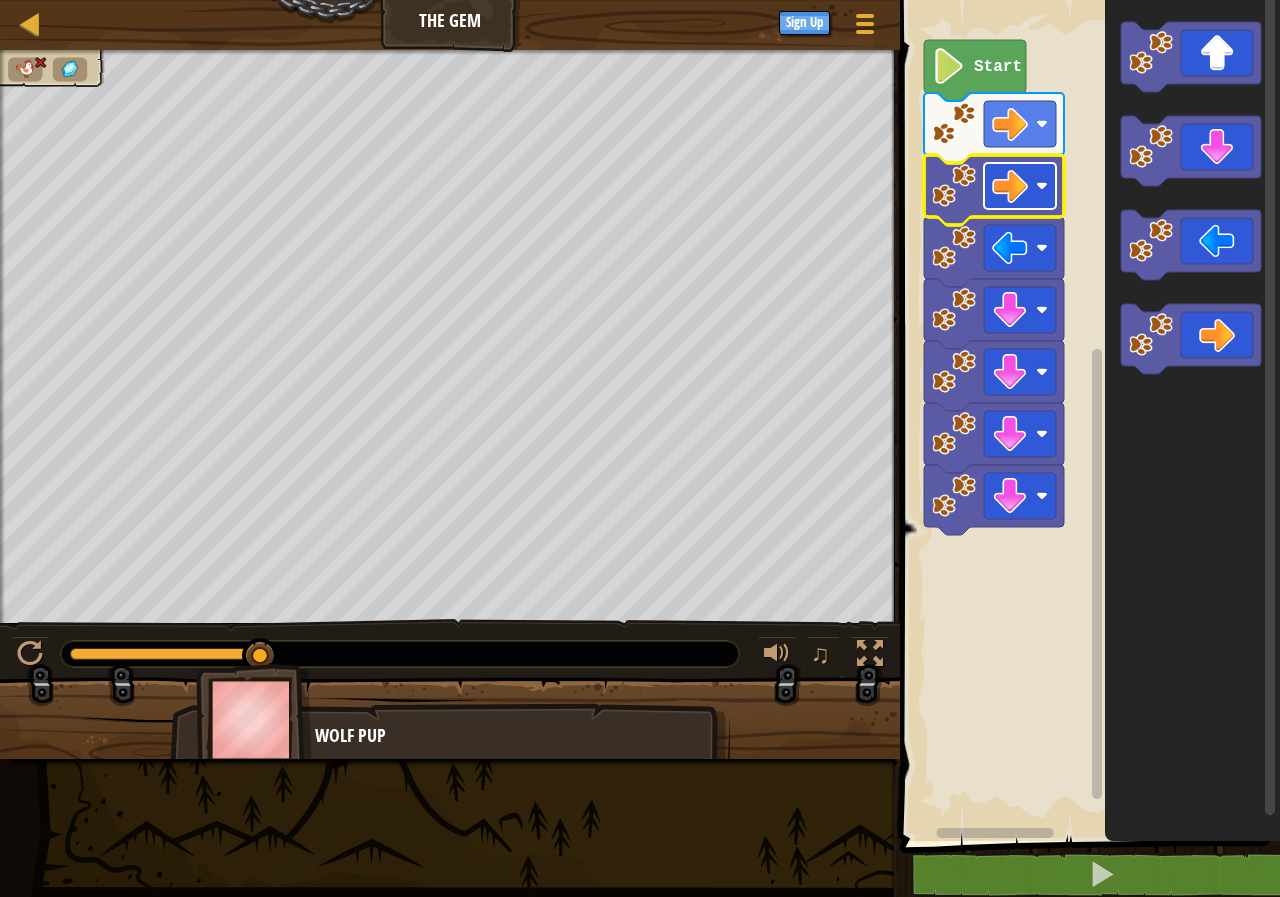 click 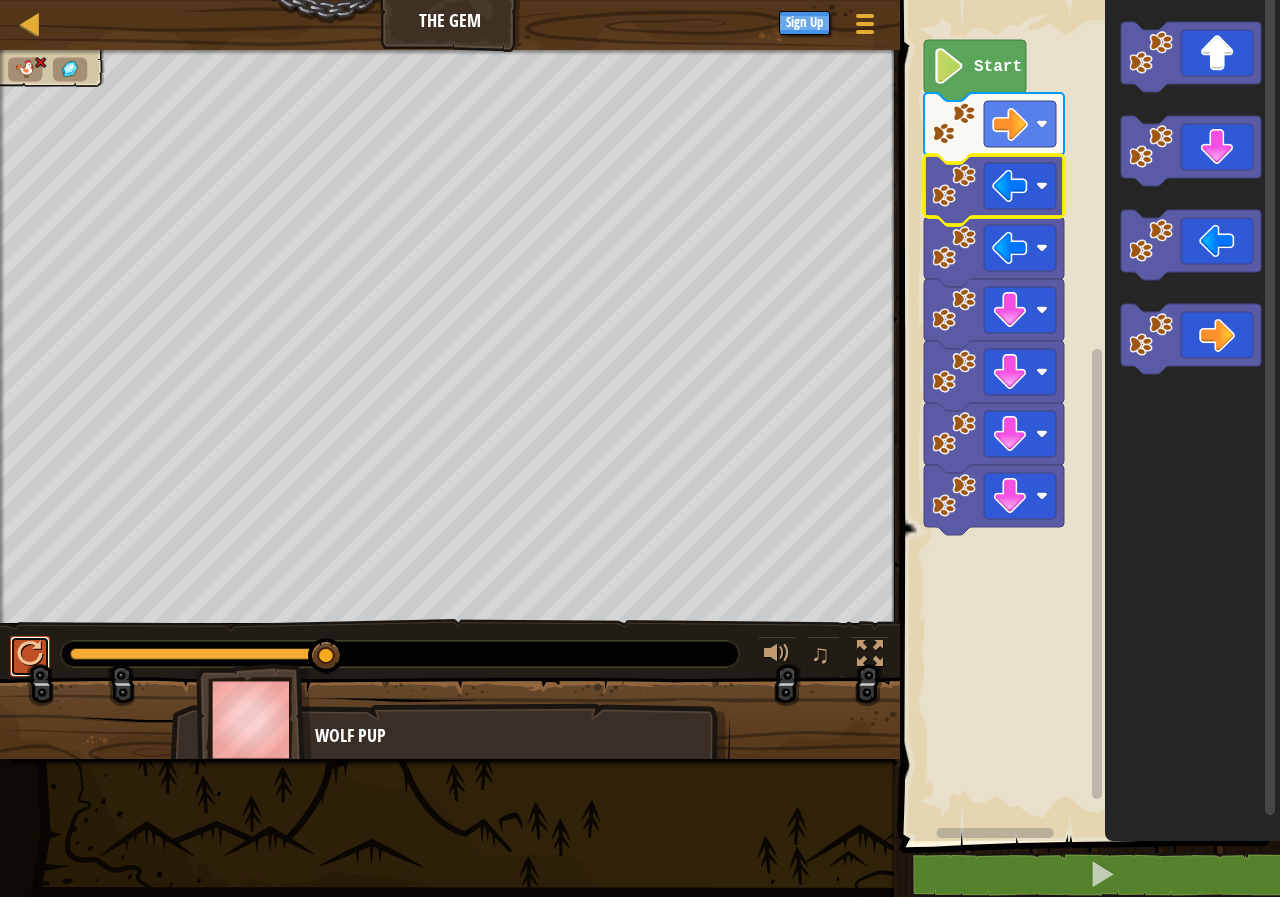 click at bounding box center (30, 654) 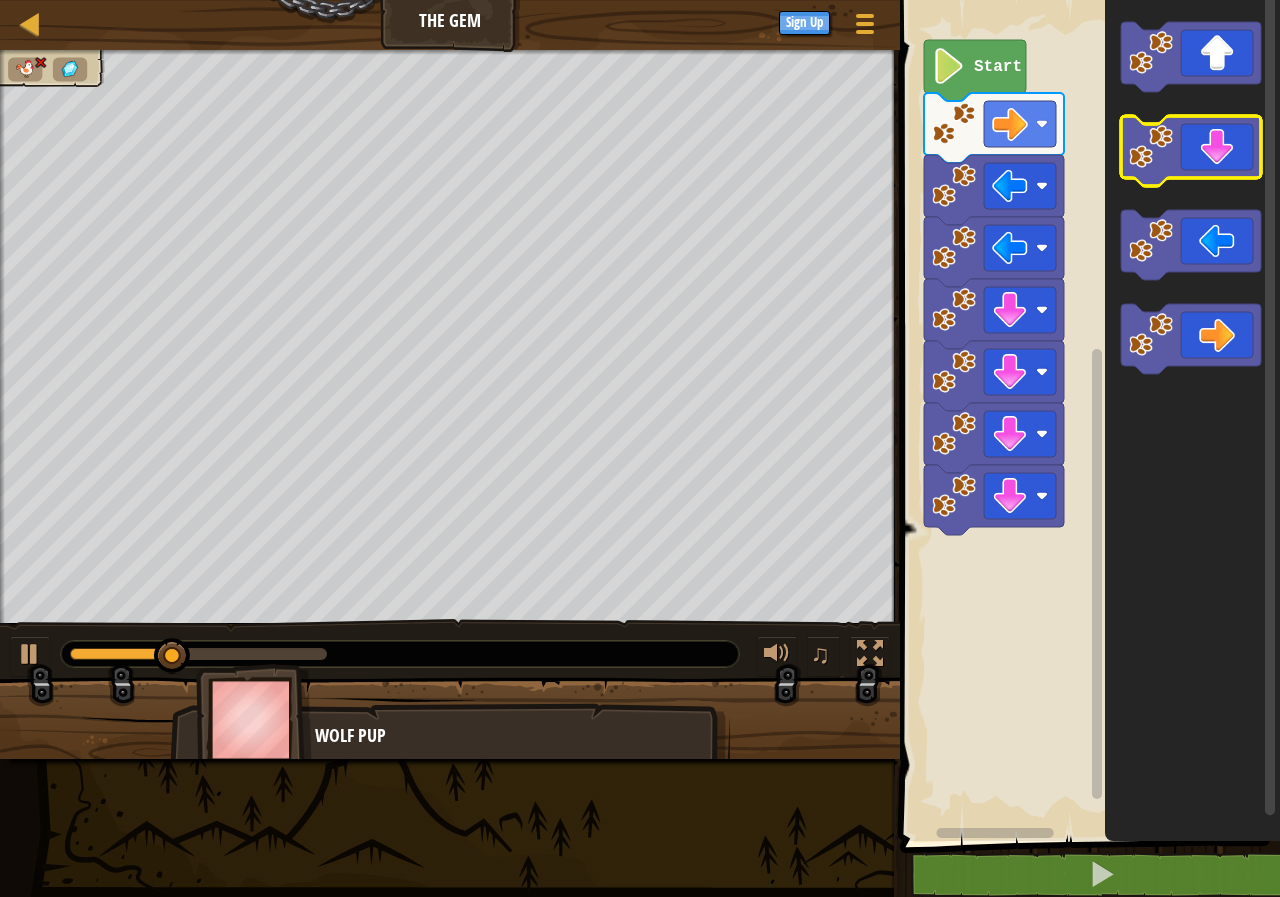 click 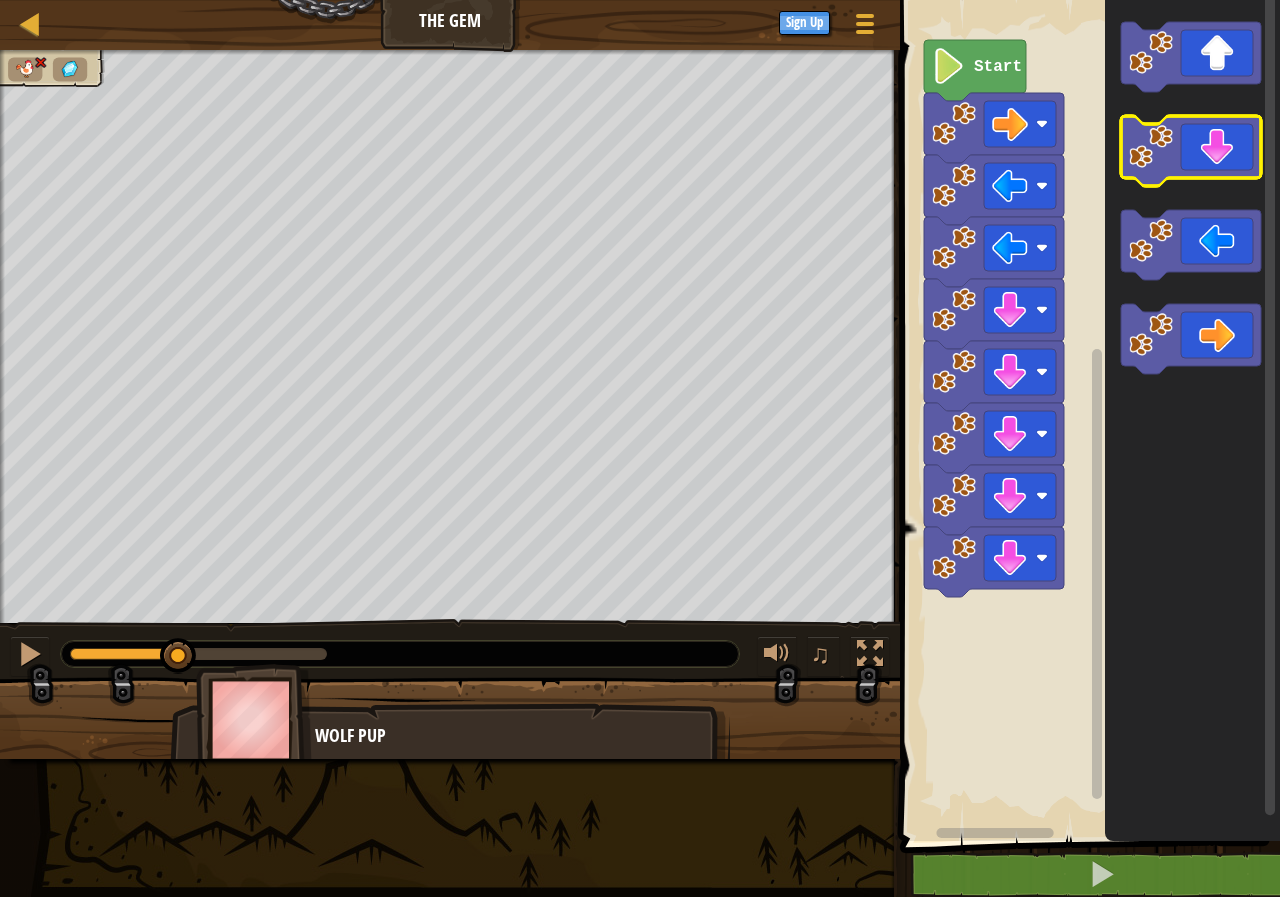 click 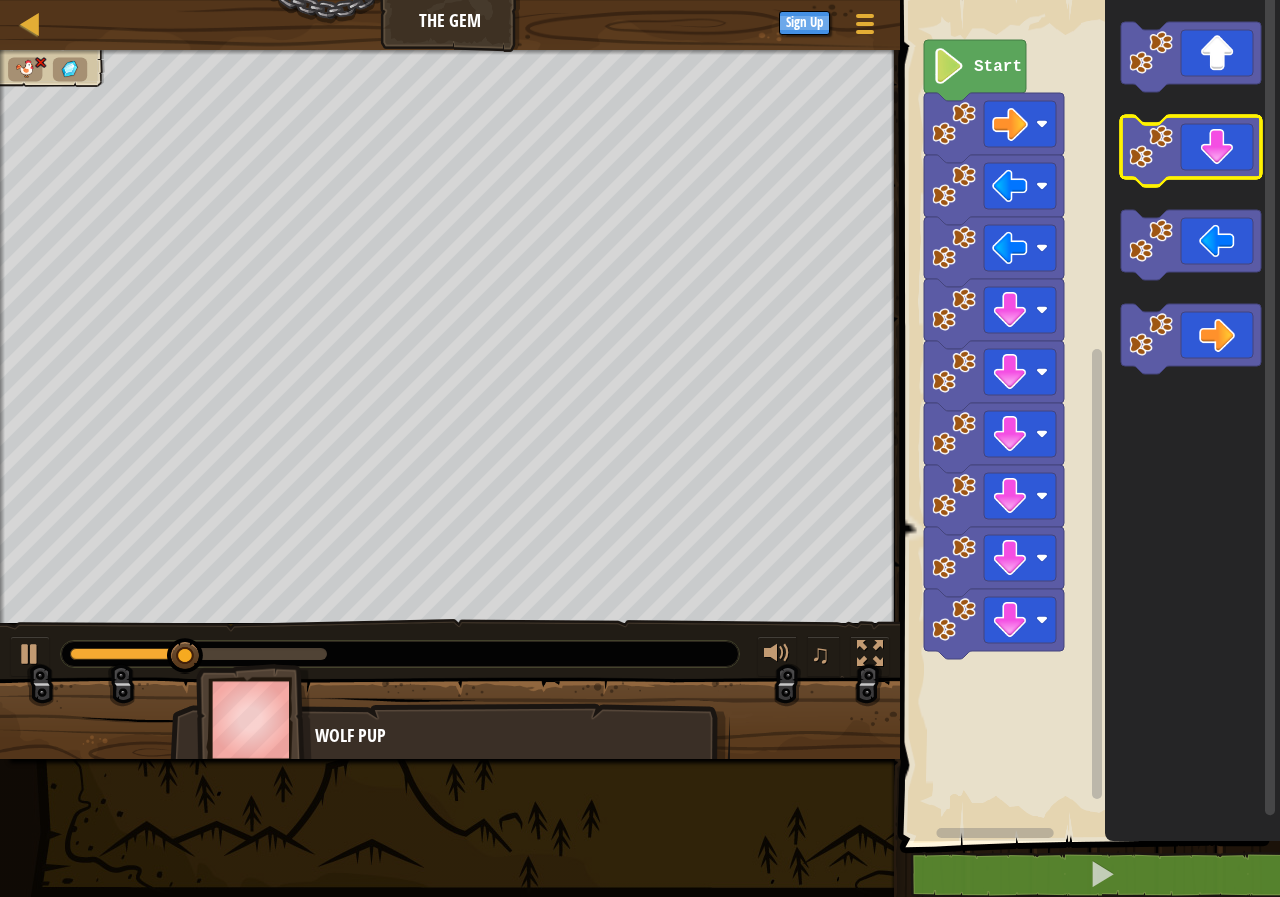 click 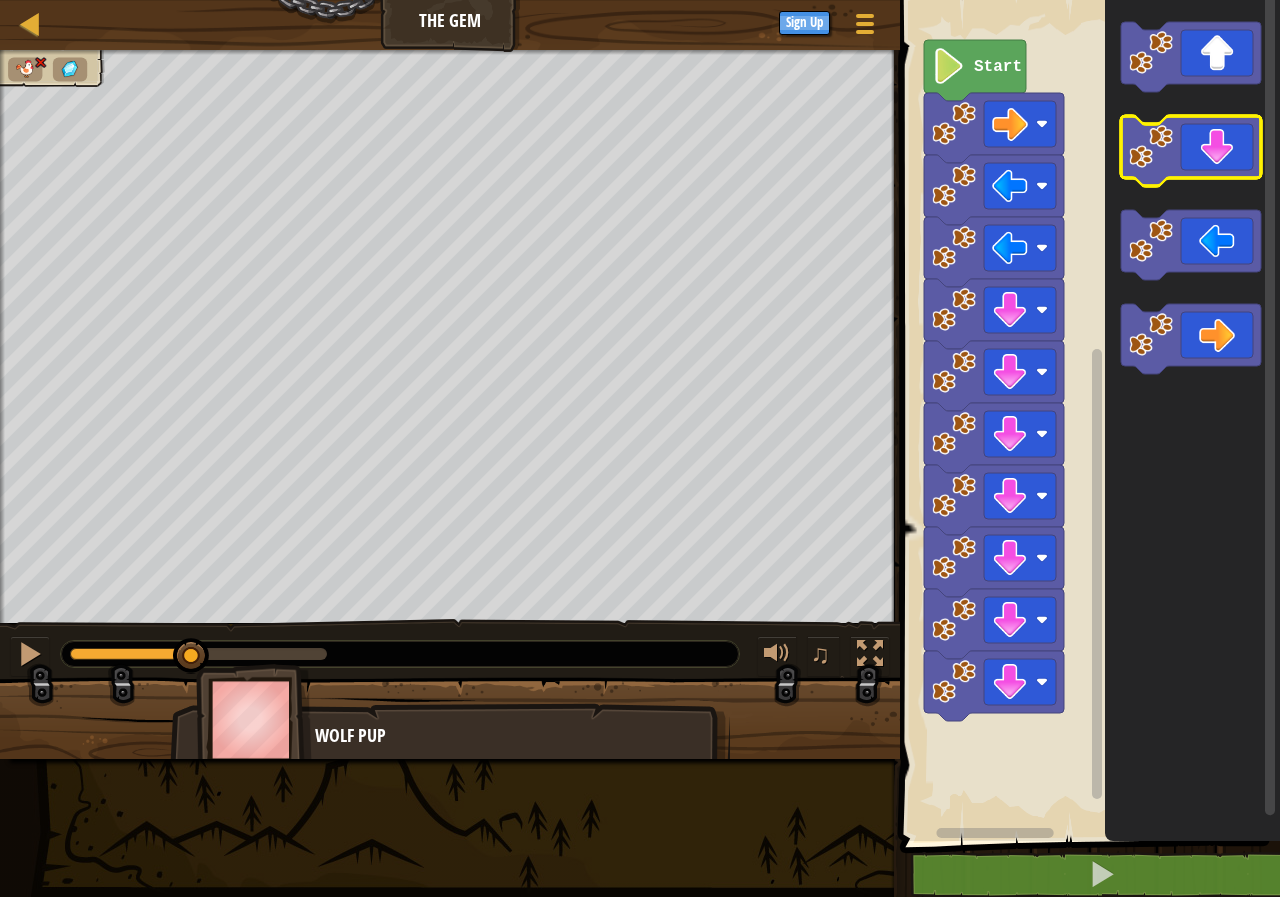 click 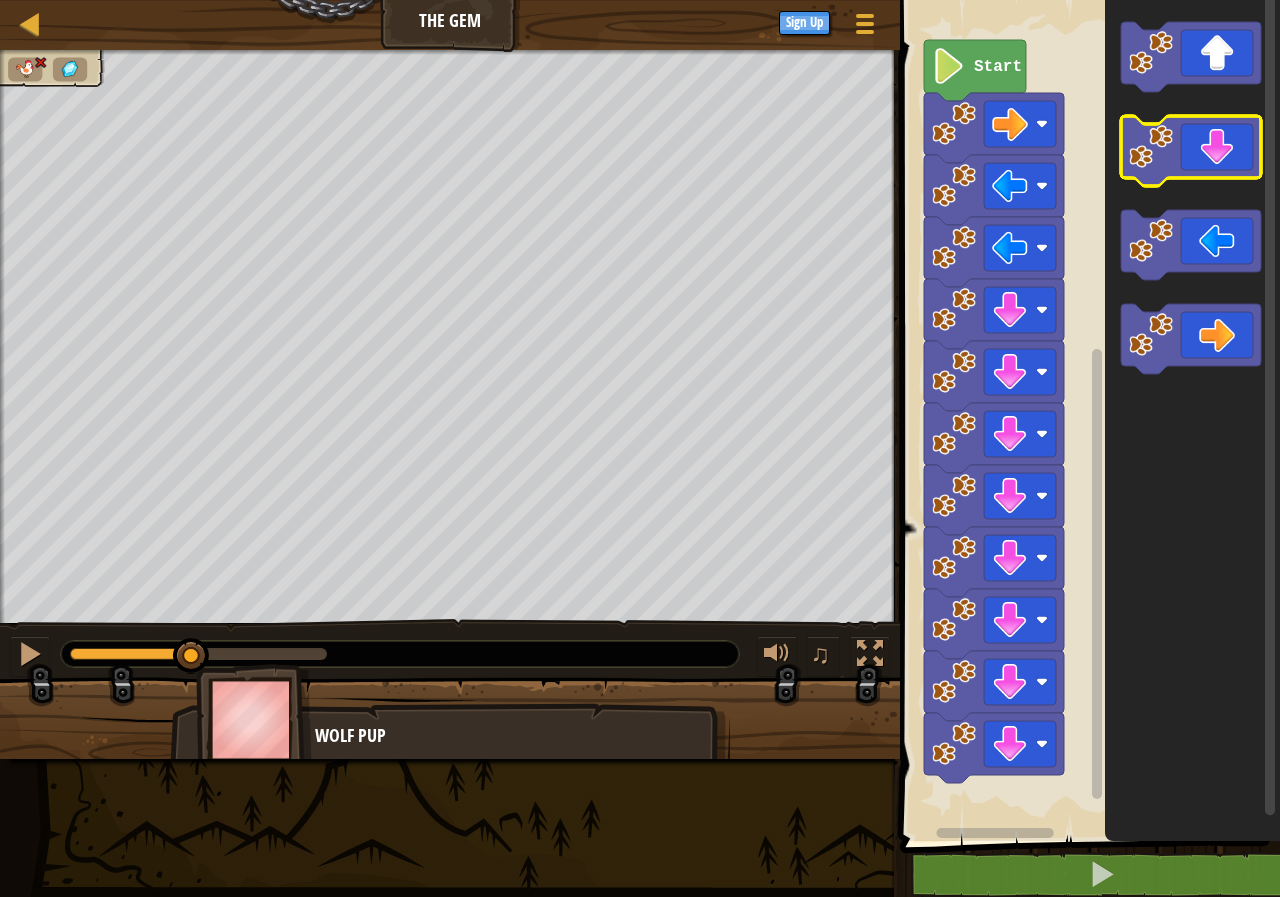 click 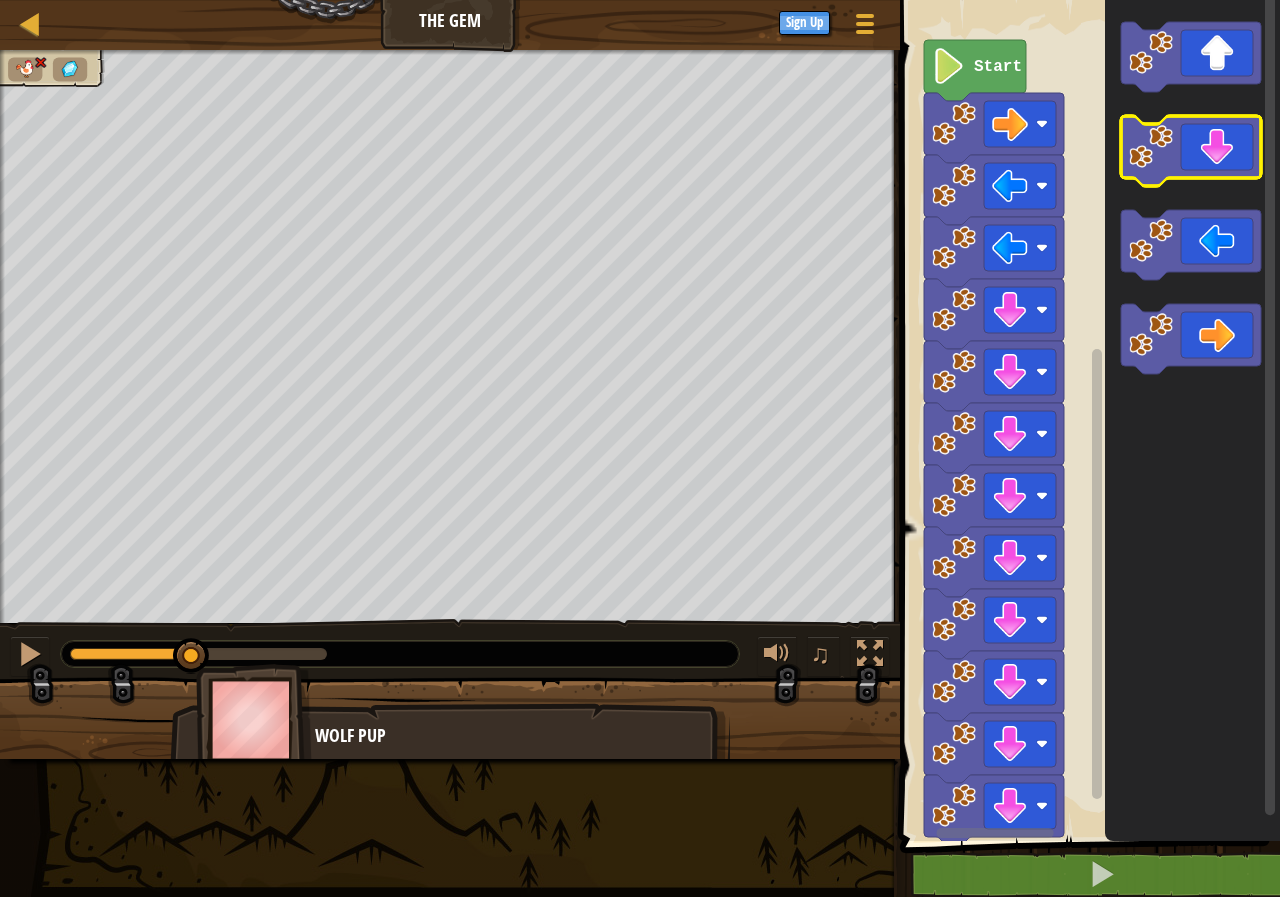 click 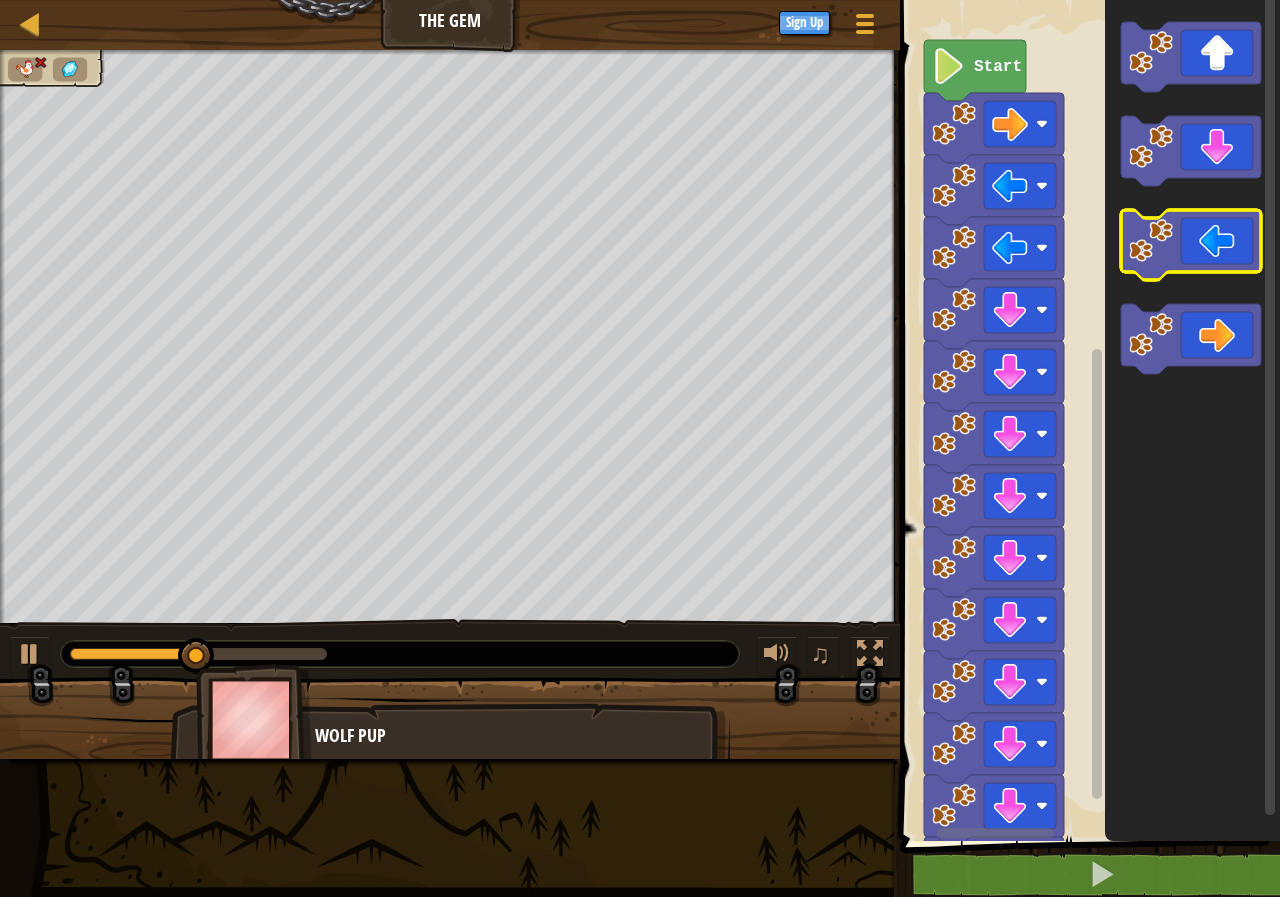 click 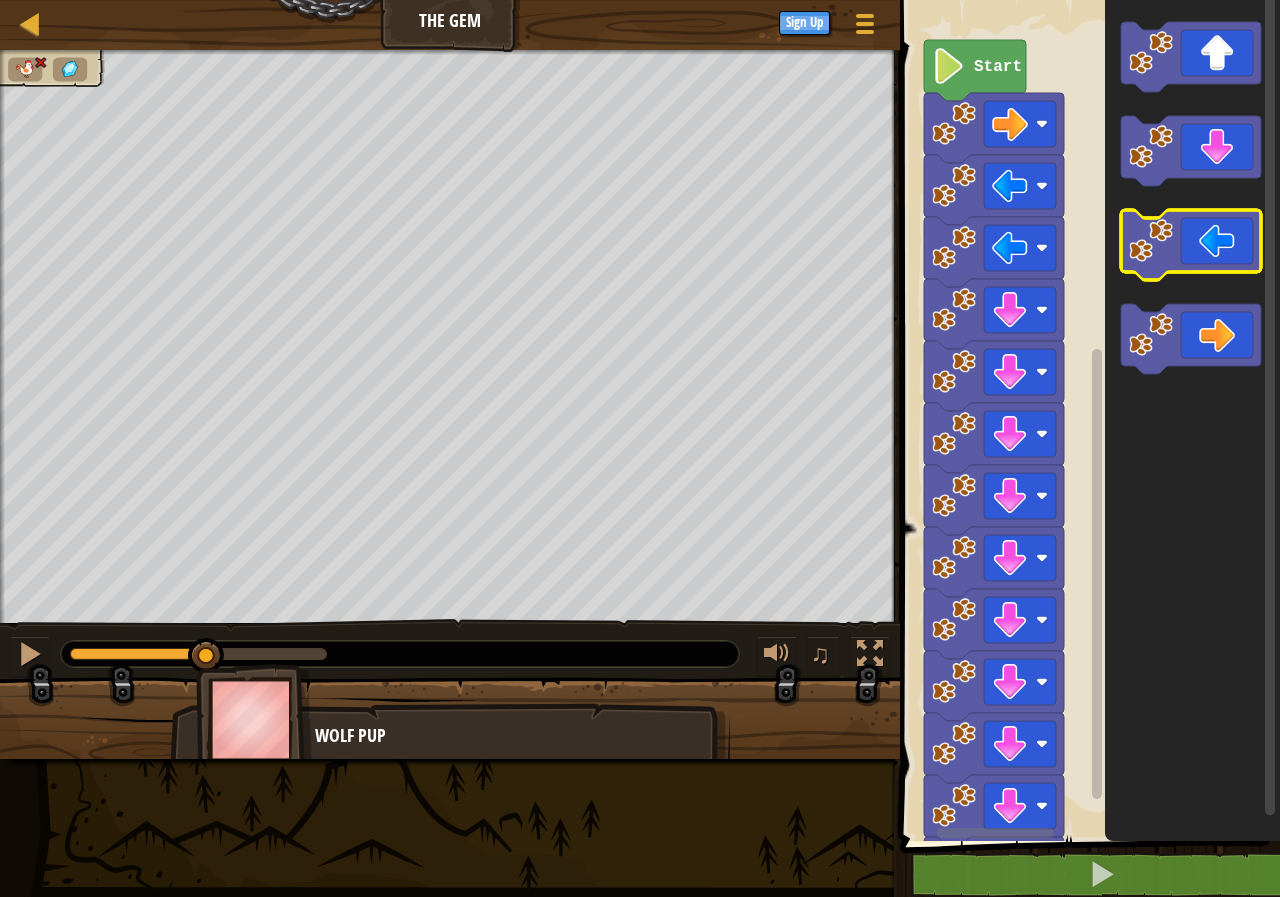 click 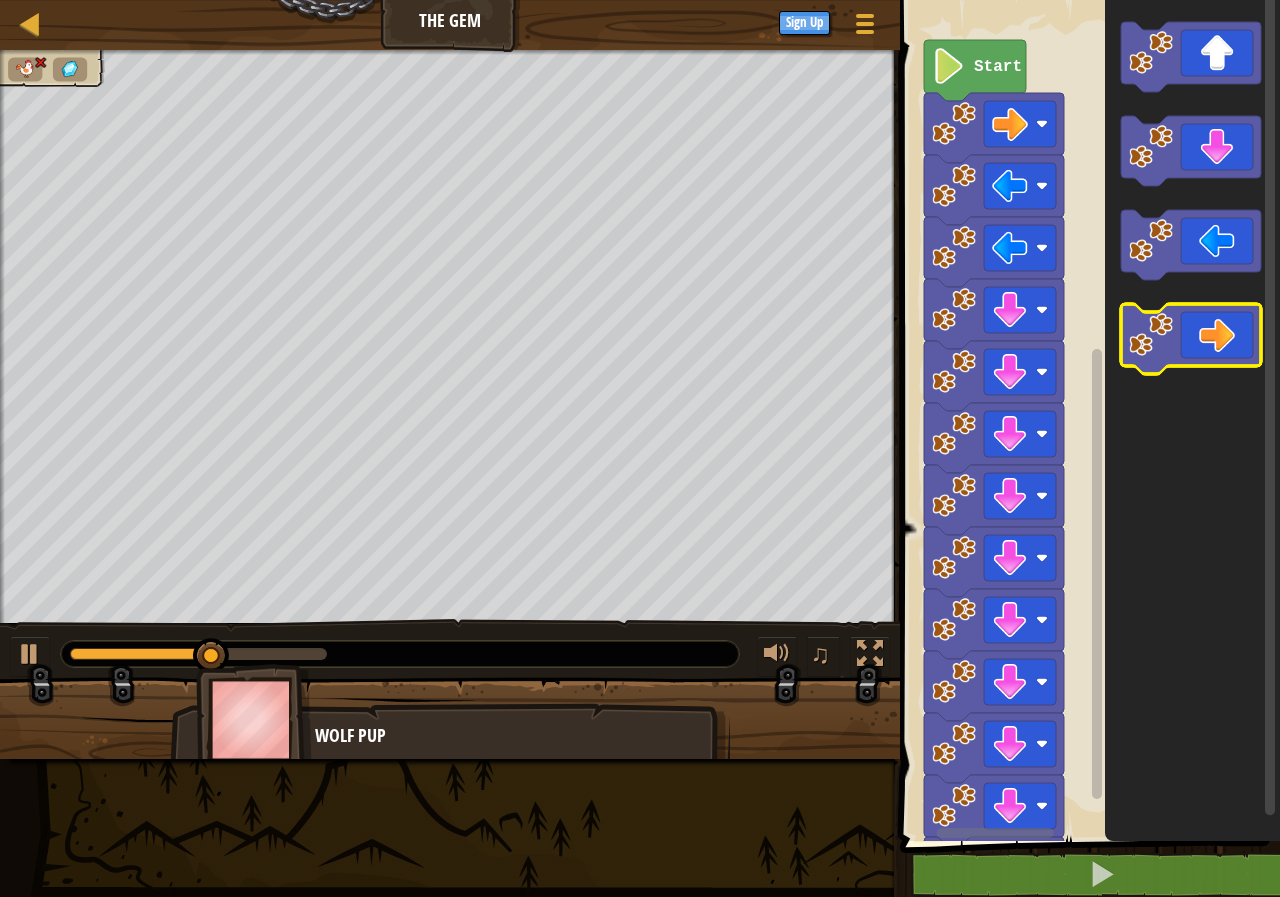 click 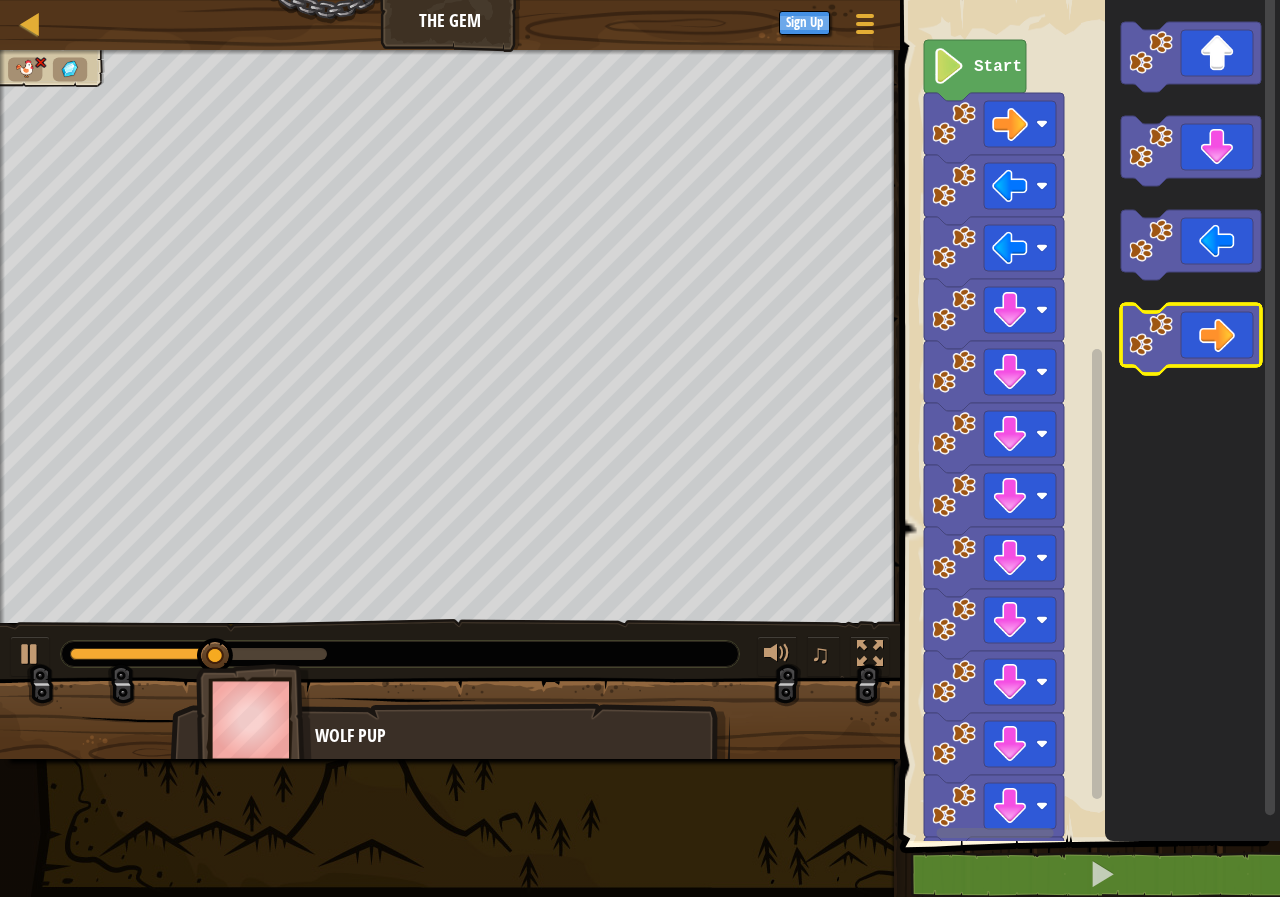 click 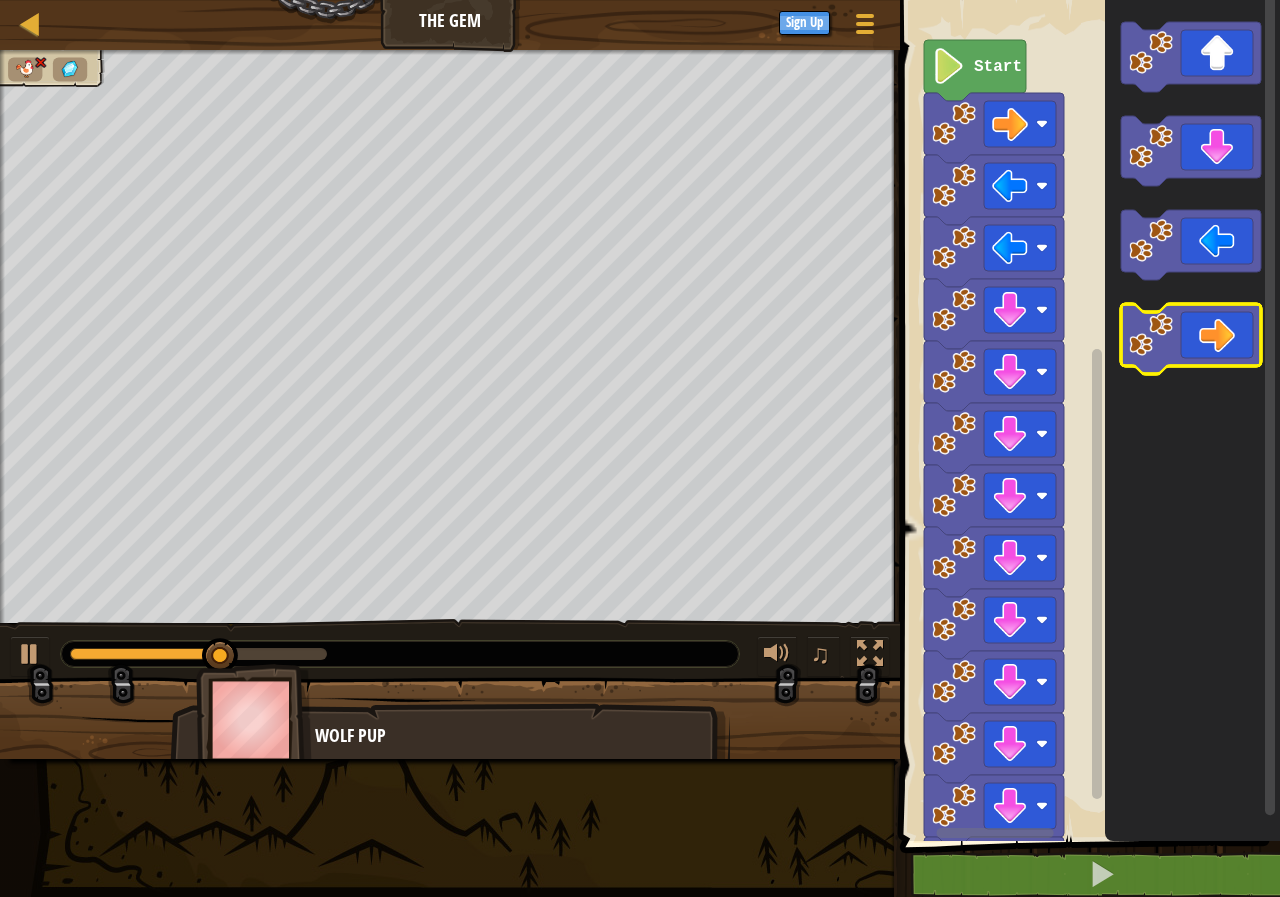 click 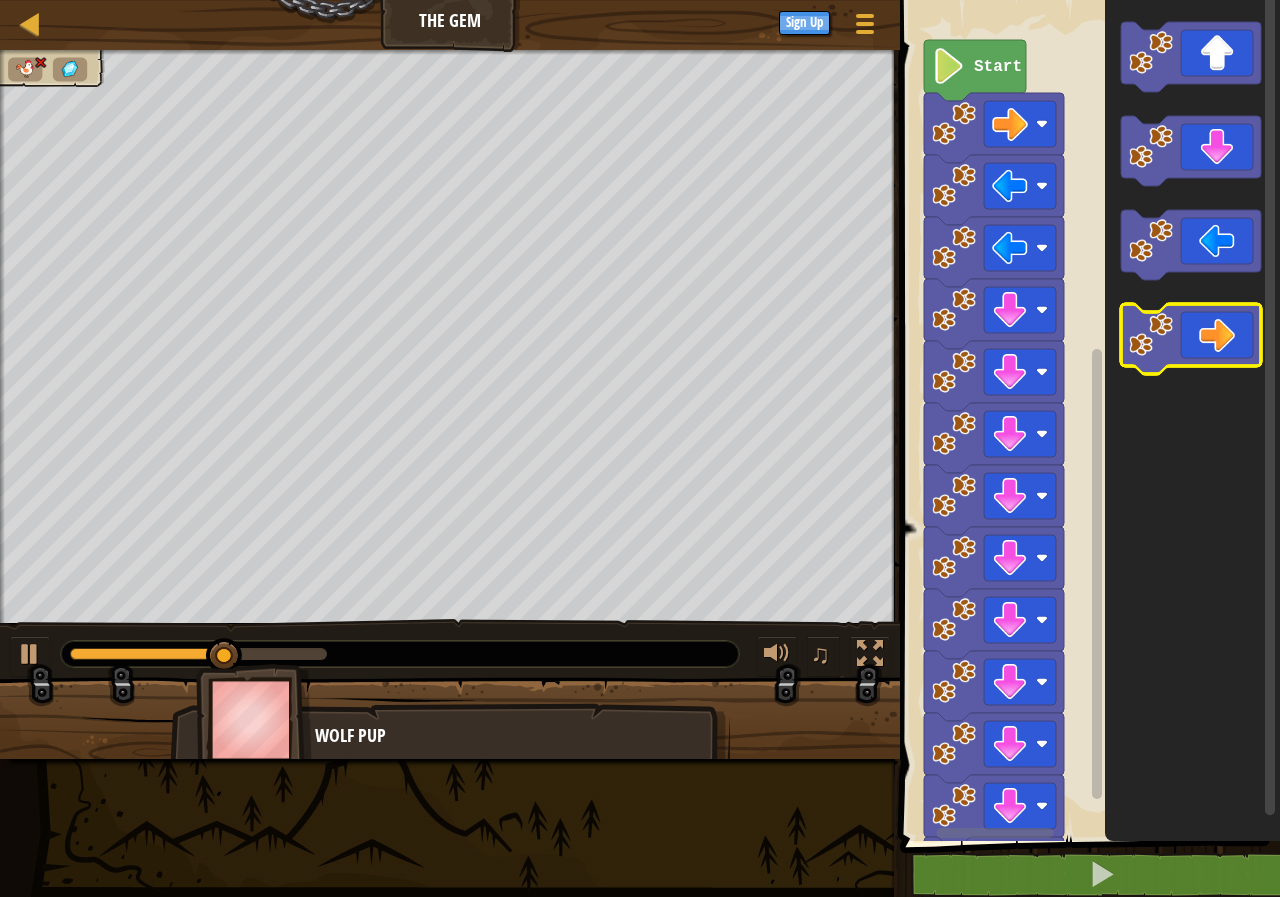 click 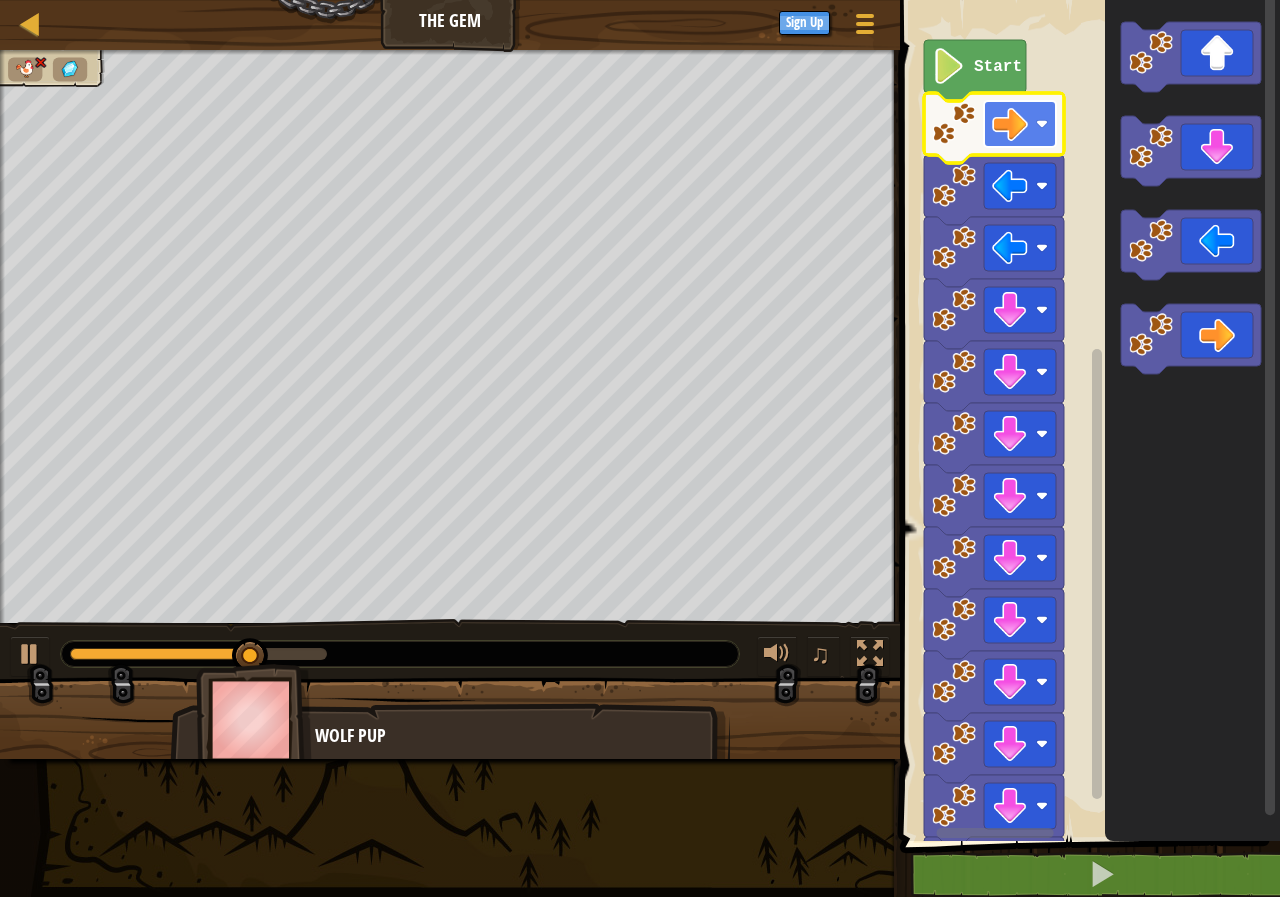 click 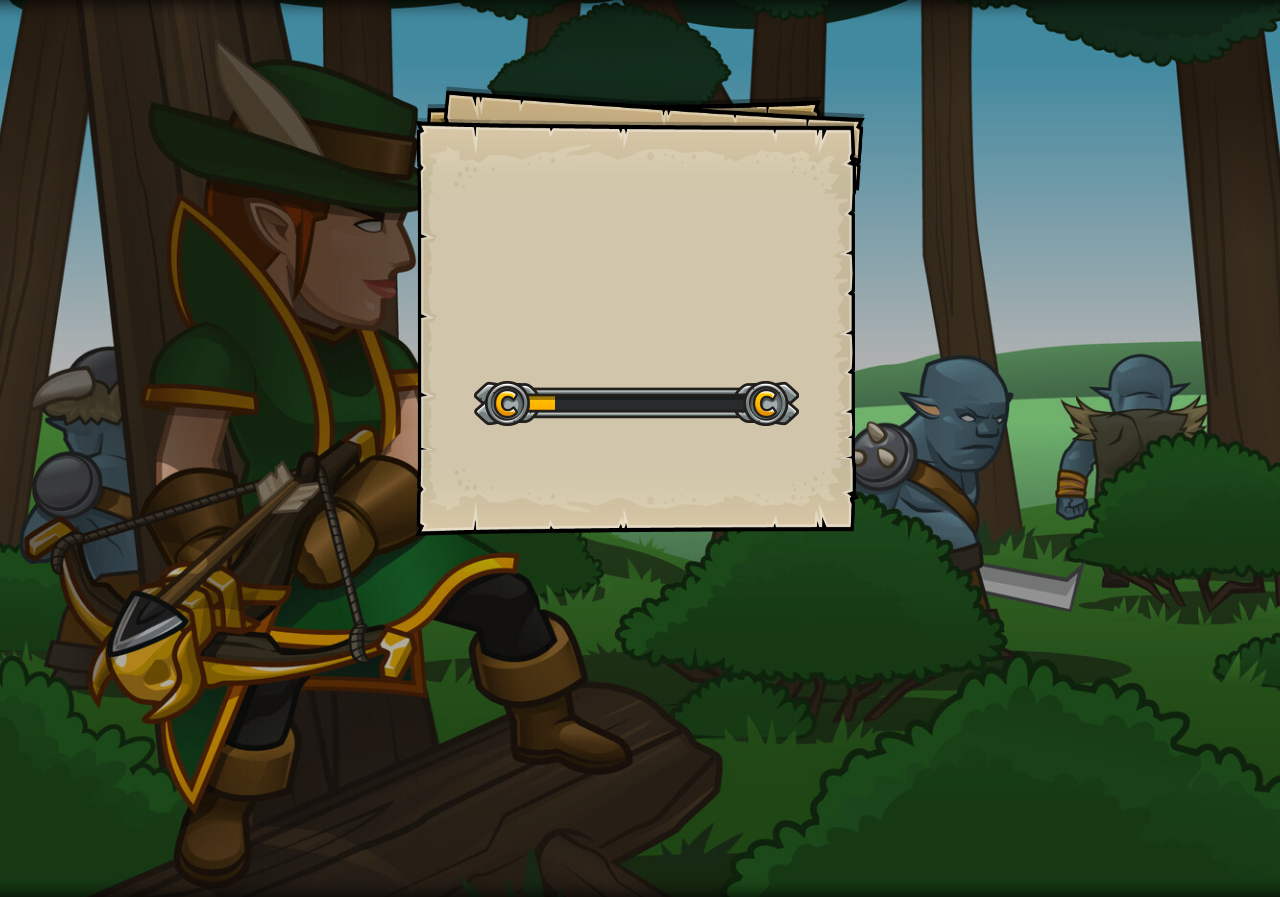 scroll, scrollTop: 0, scrollLeft: 0, axis: both 